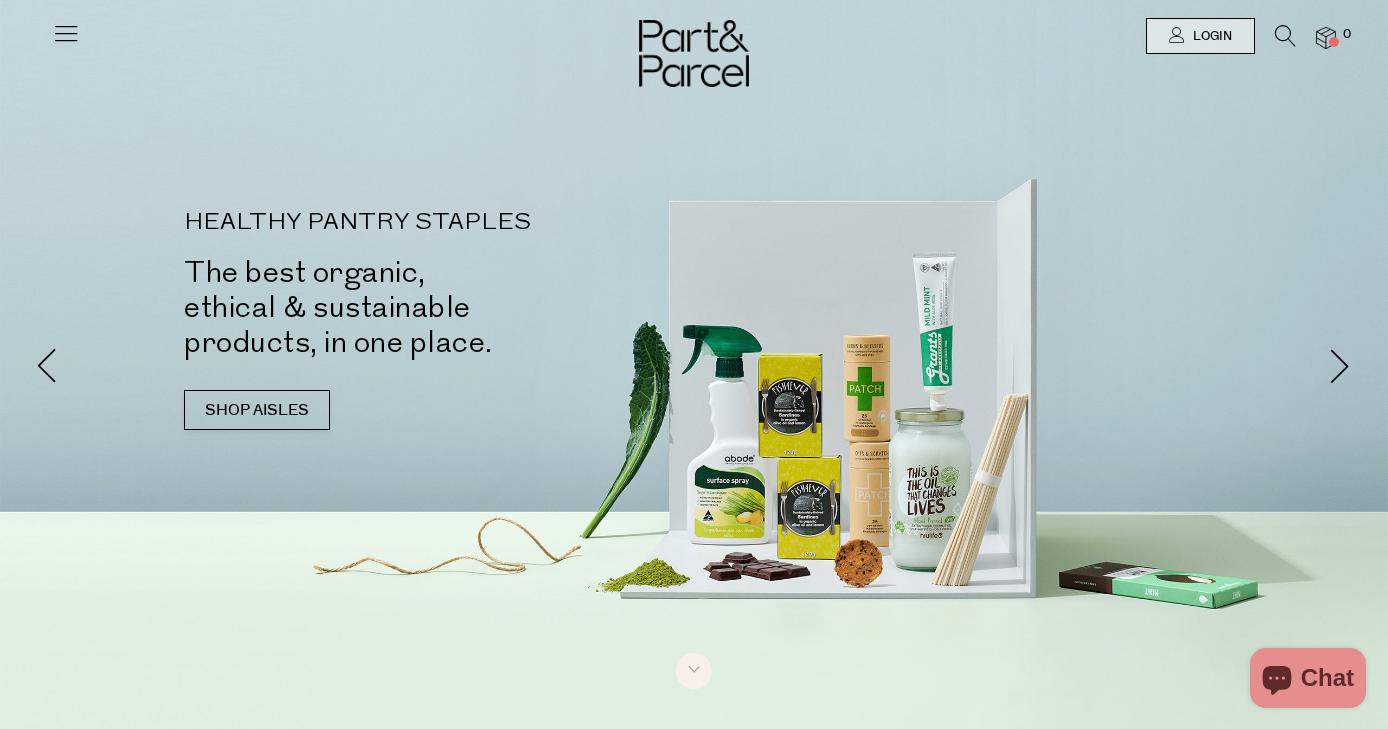 scroll, scrollTop: 0, scrollLeft: 0, axis: both 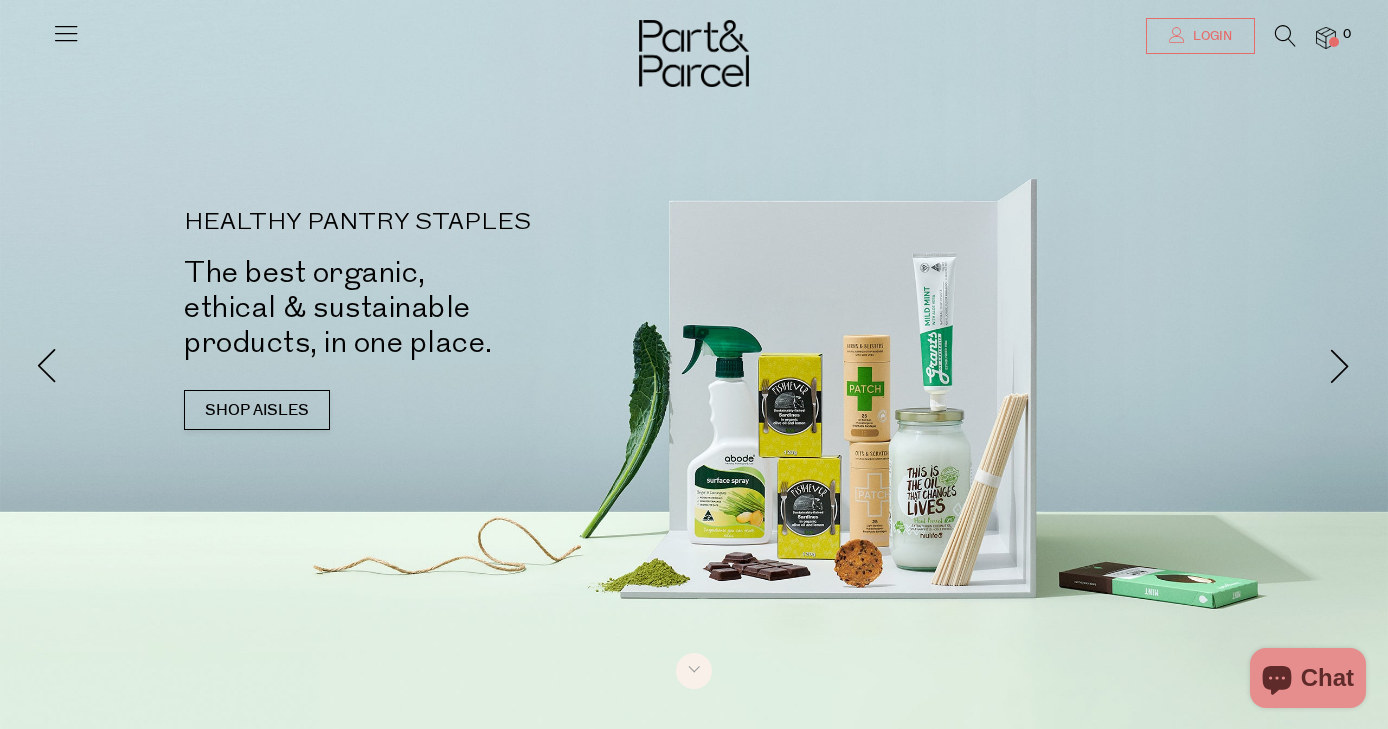click at bounding box center (1177, 35) 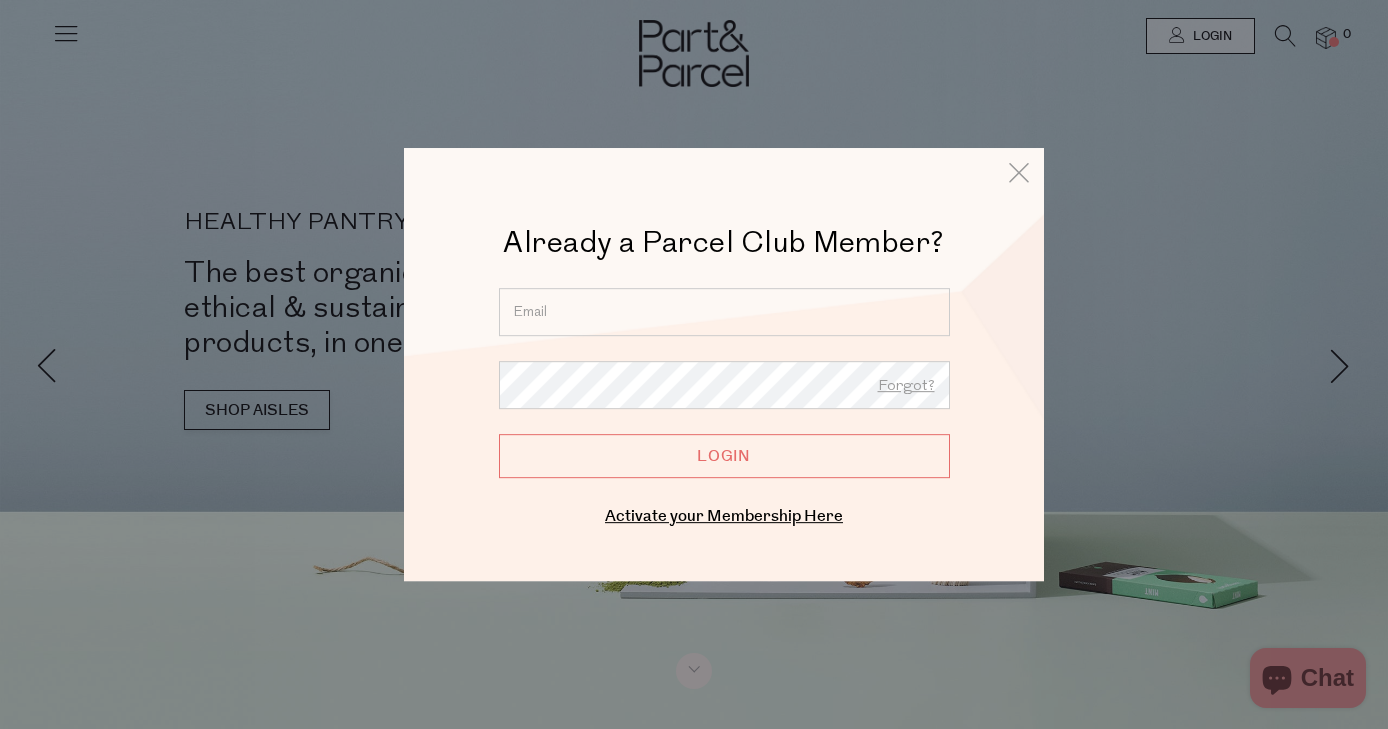 click at bounding box center (724, 312) 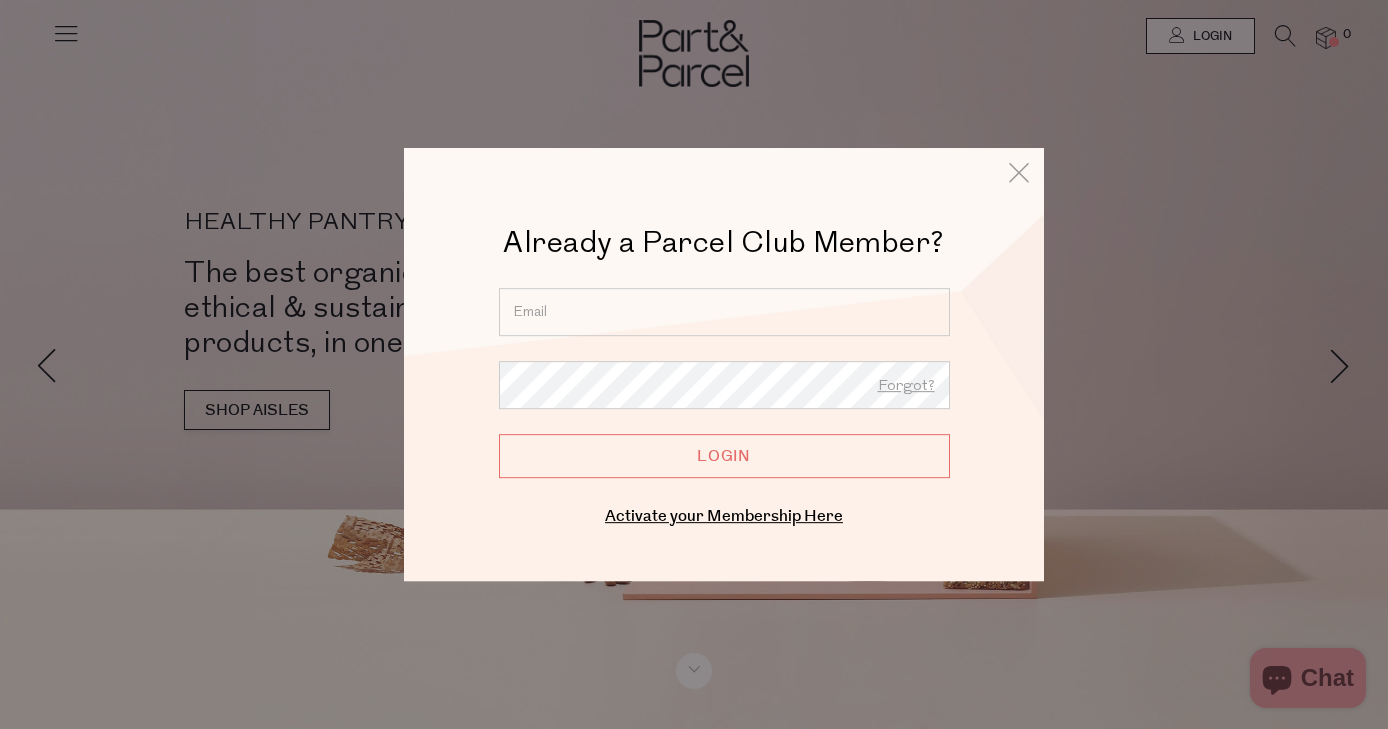 type on "hayleyrabbitts87@gmail.com" 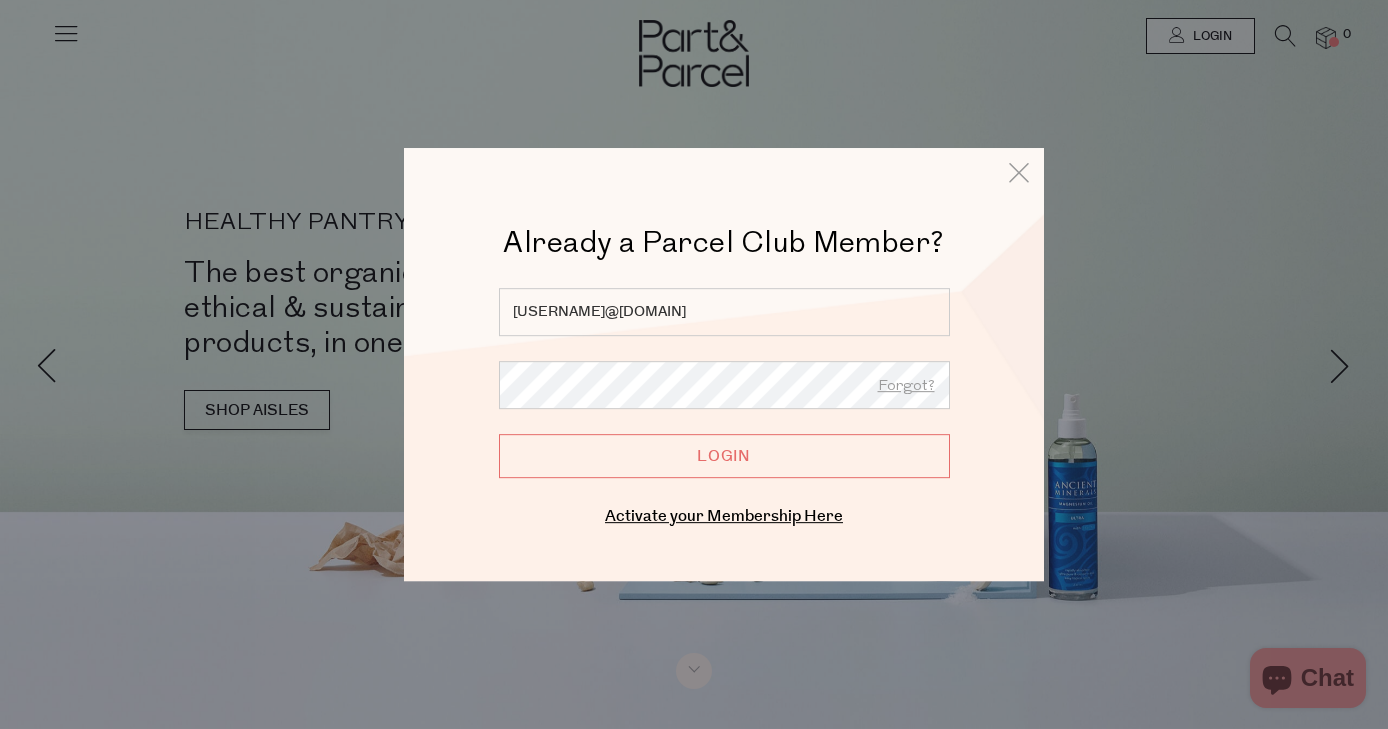 click on "Login" at bounding box center (724, 456) 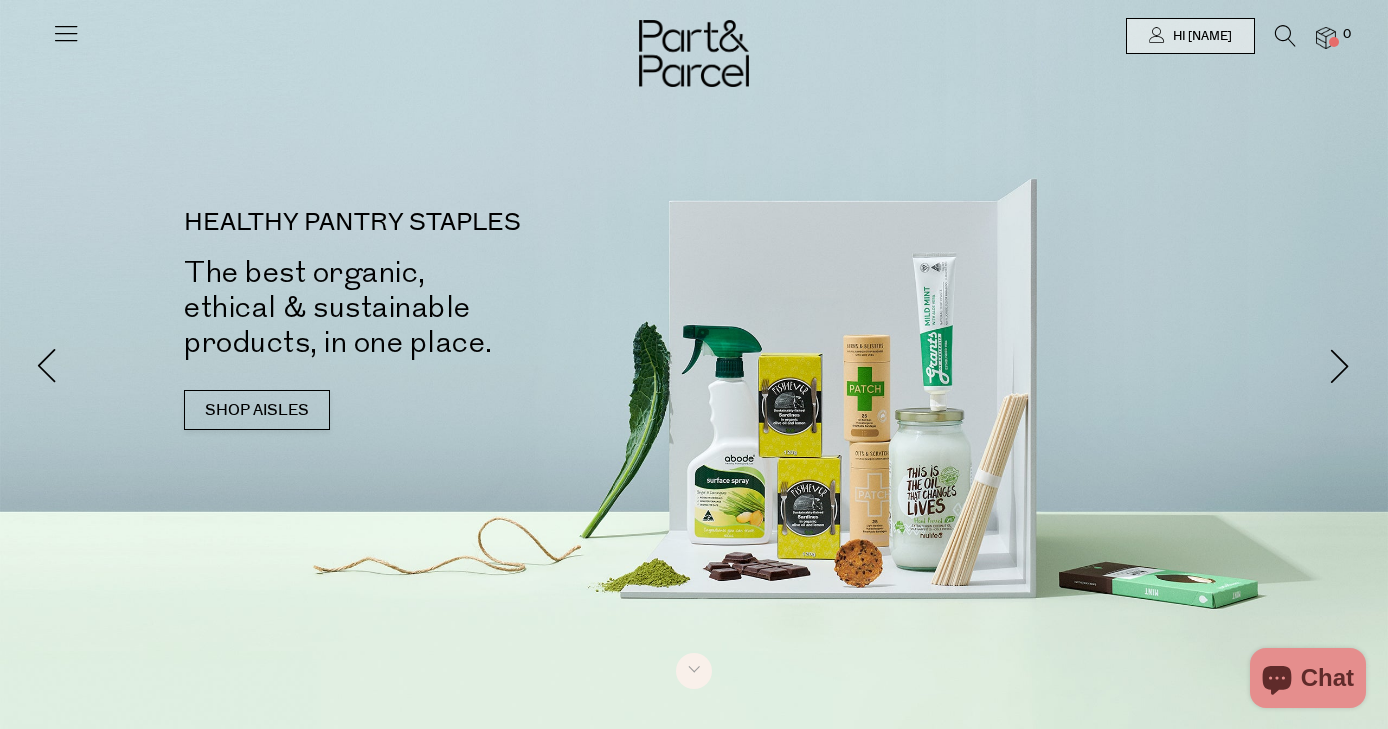 scroll, scrollTop: 0, scrollLeft: 0, axis: both 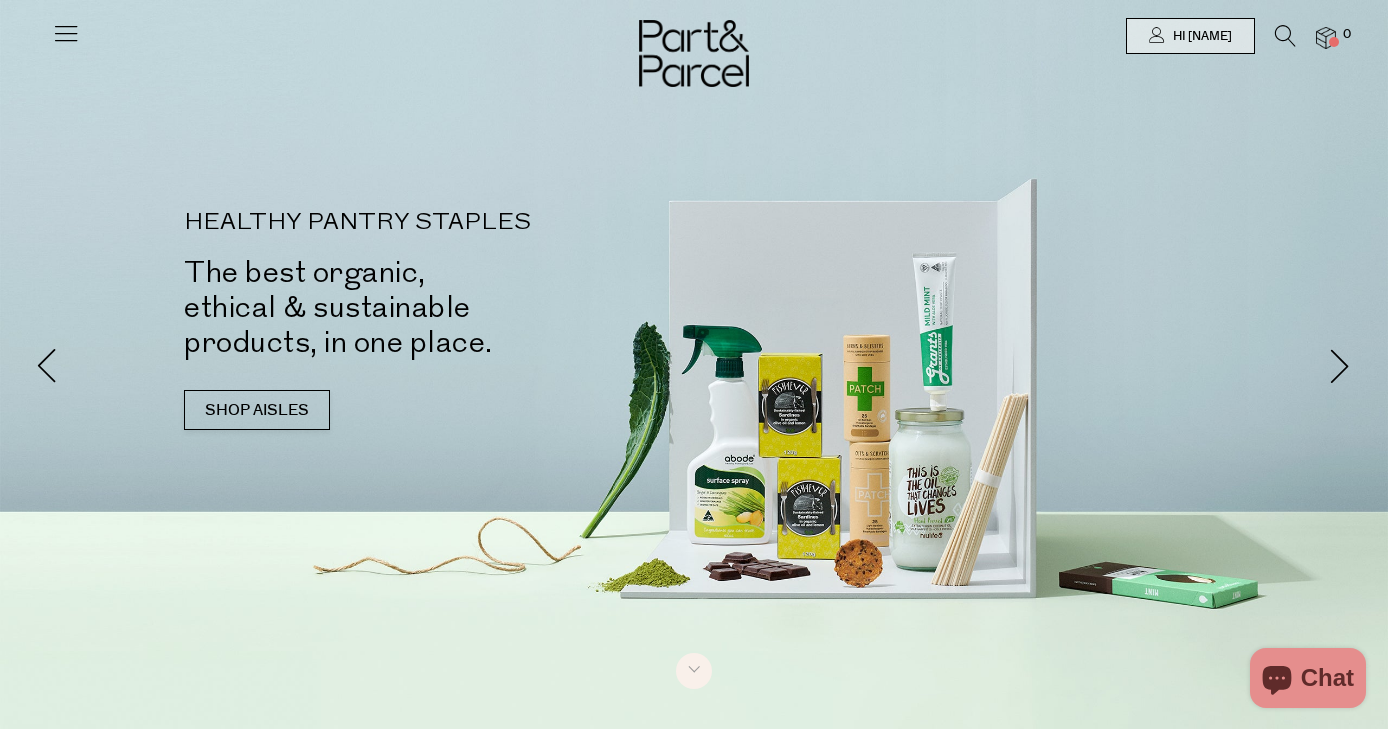 click at bounding box center [66, 33] 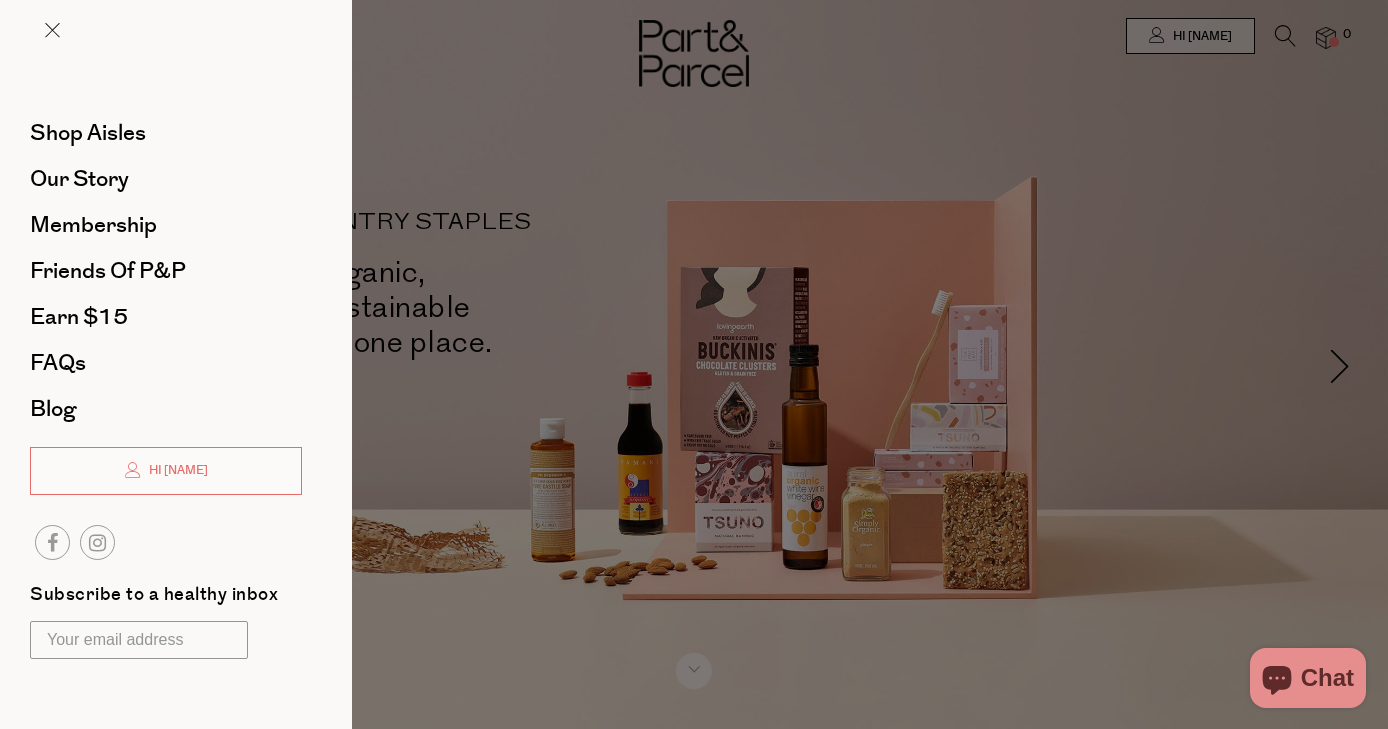 click at bounding box center (694, 364) 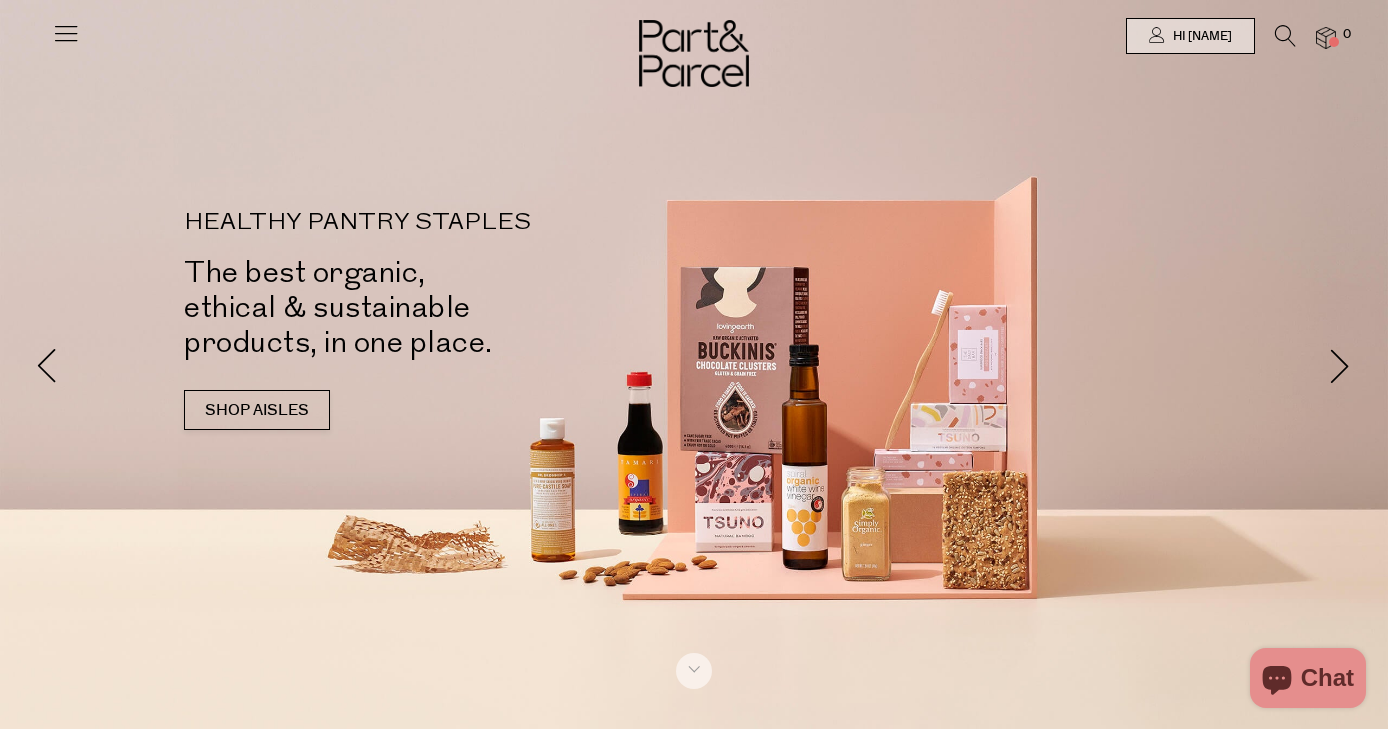 click at bounding box center [1285, 36] 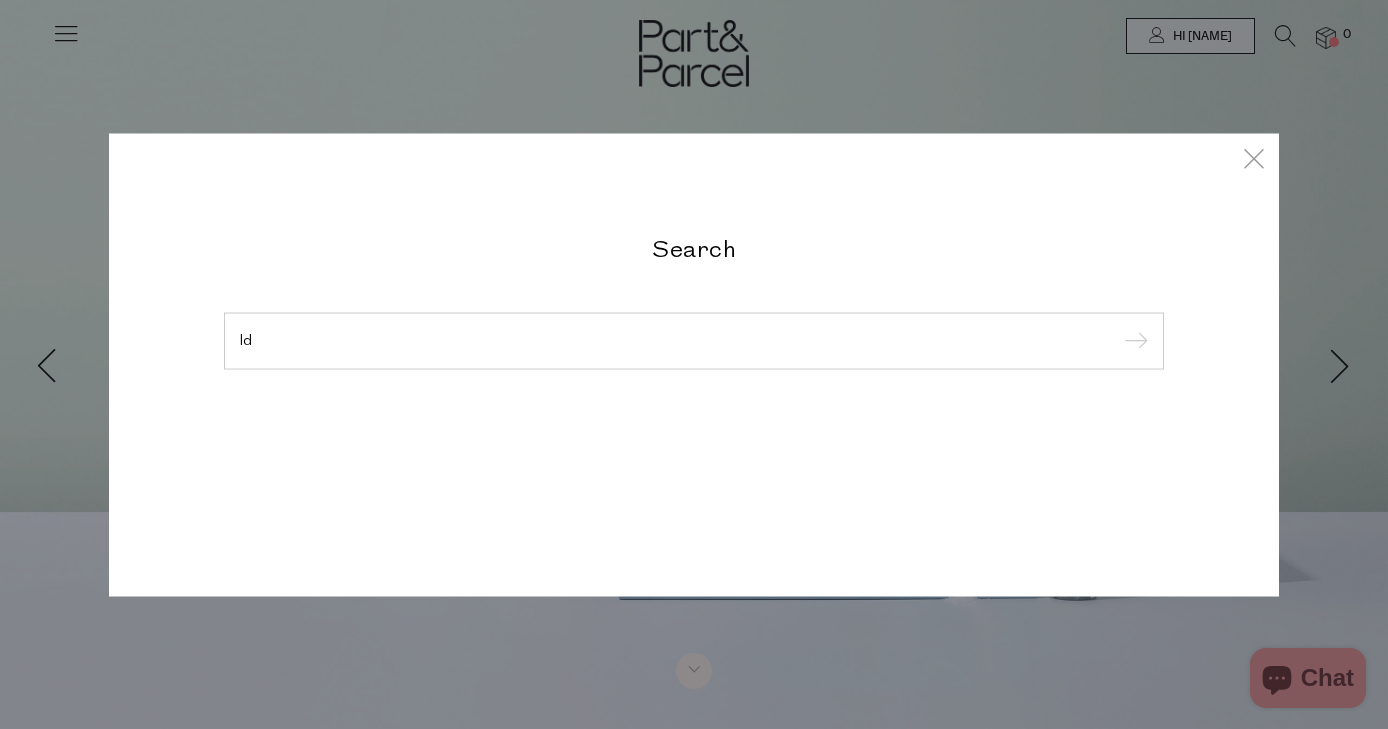 type on "l" 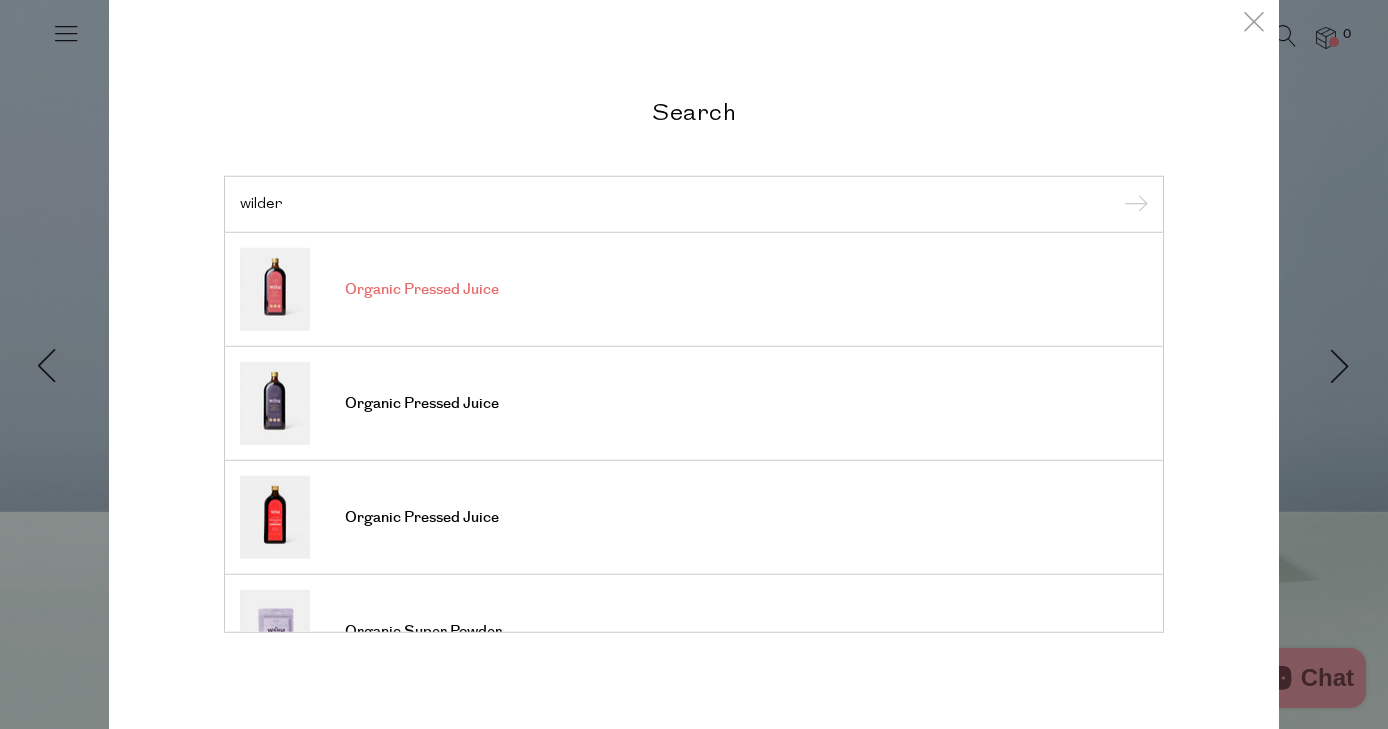 type on "wilder" 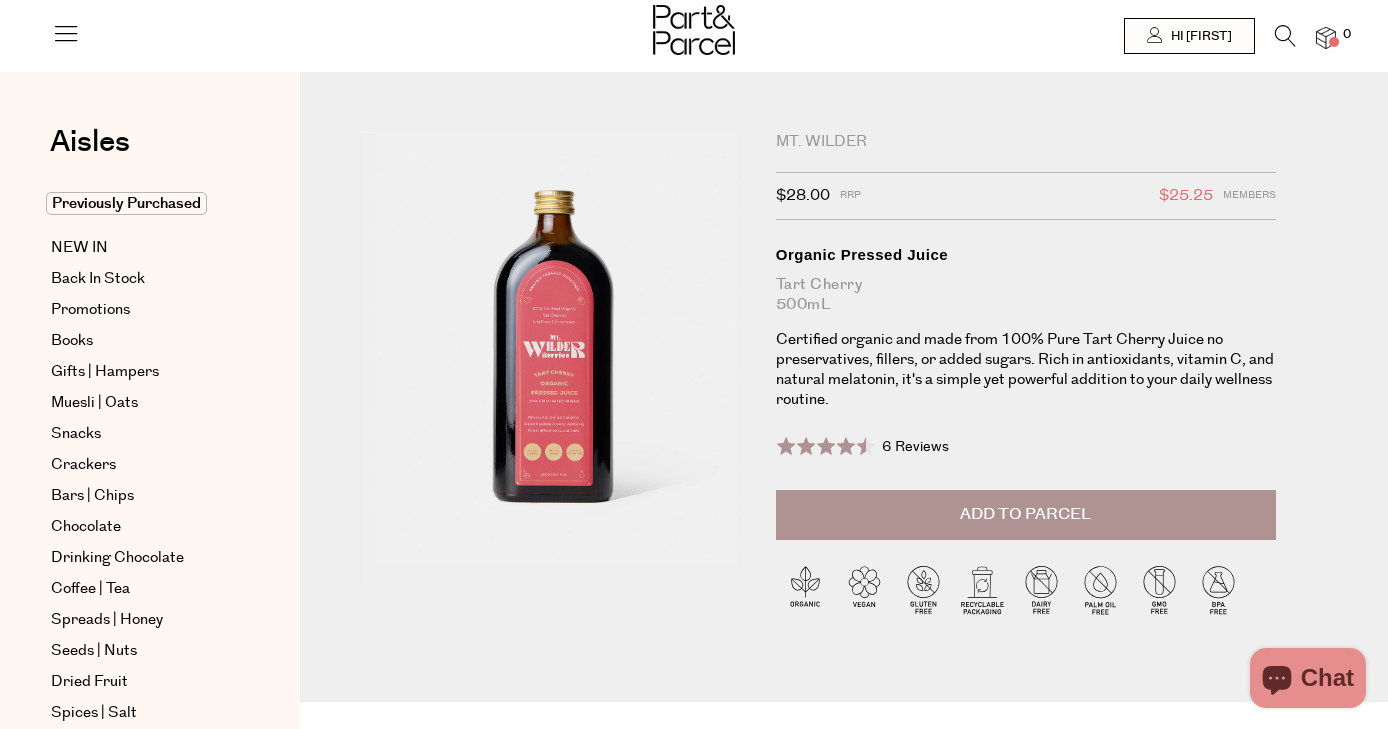 scroll, scrollTop: 0, scrollLeft: 0, axis: both 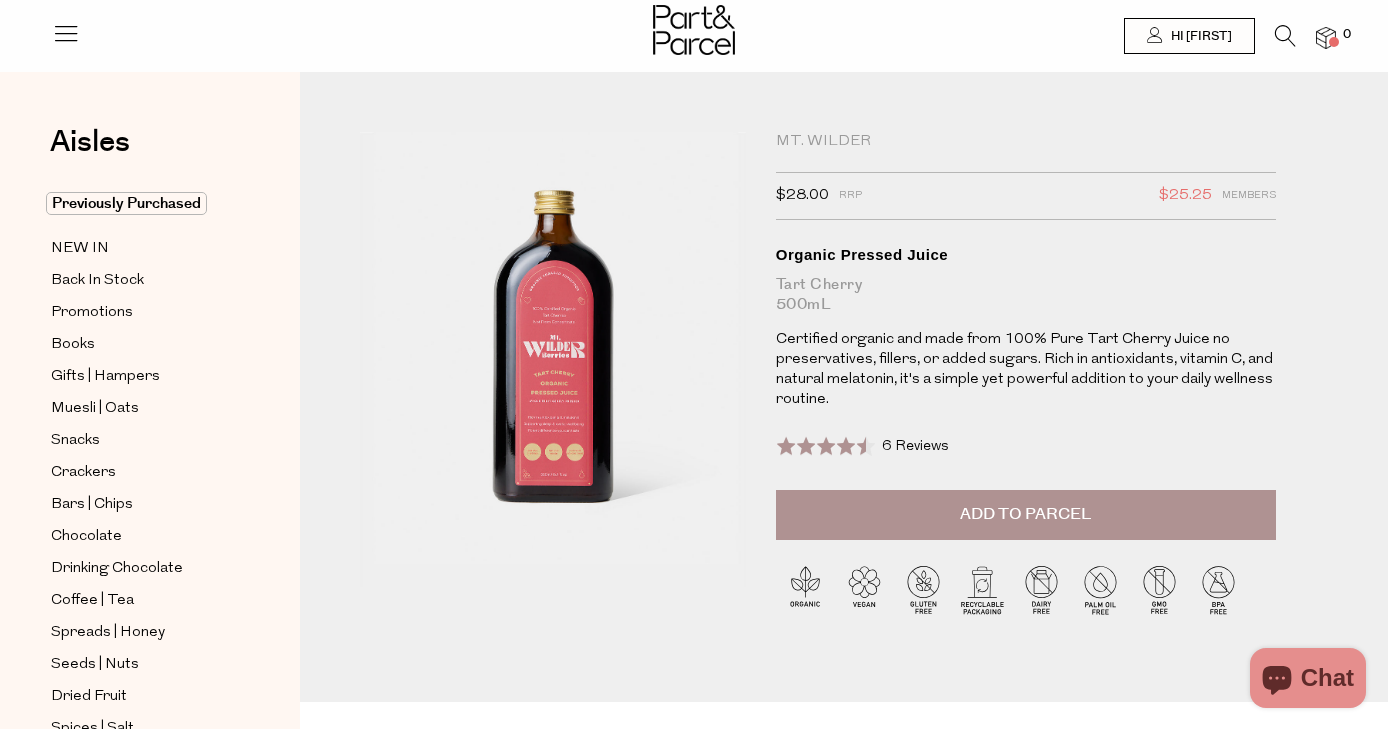 click on "Add to Parcel" at bounding box center (1026, 515) 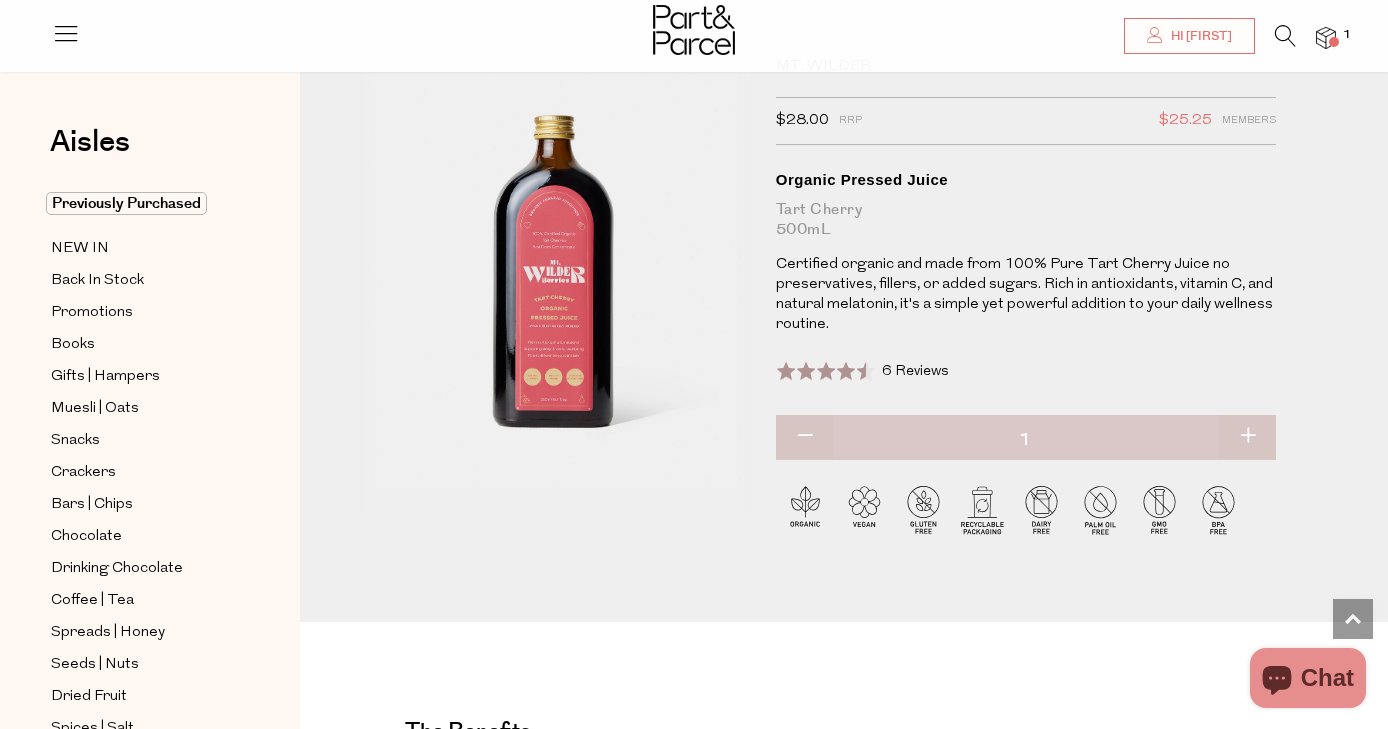 scroll, scrollTop: 0, scrollLeft: 0, axis: both 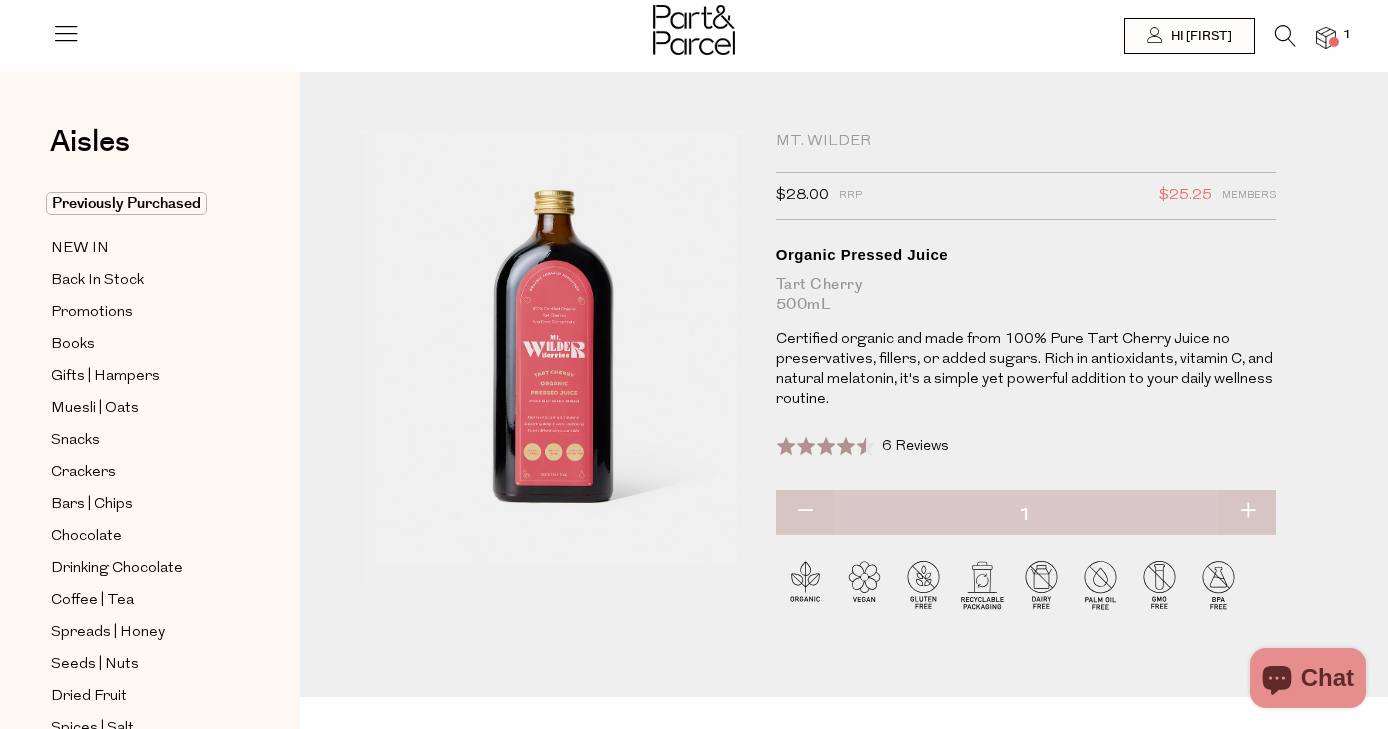 click at bounding box center [1285, 36] 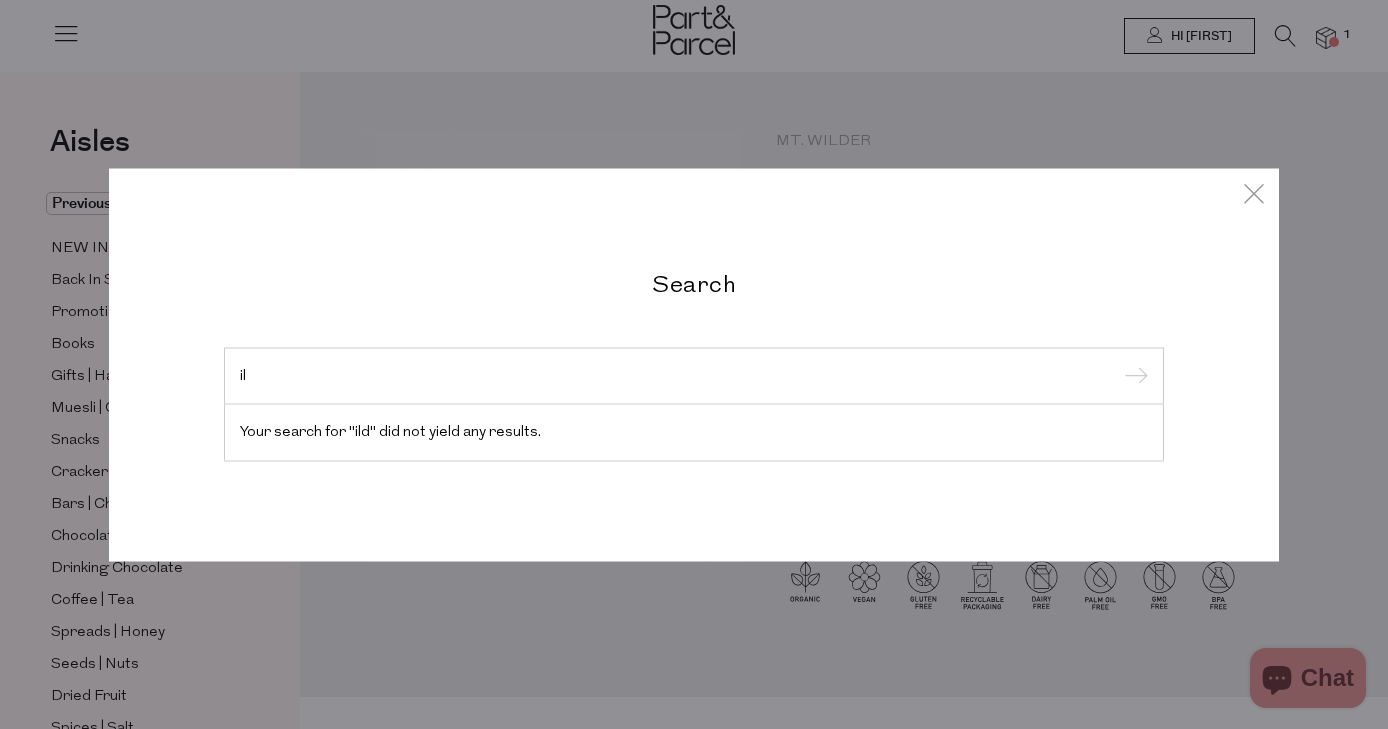 type on "i" 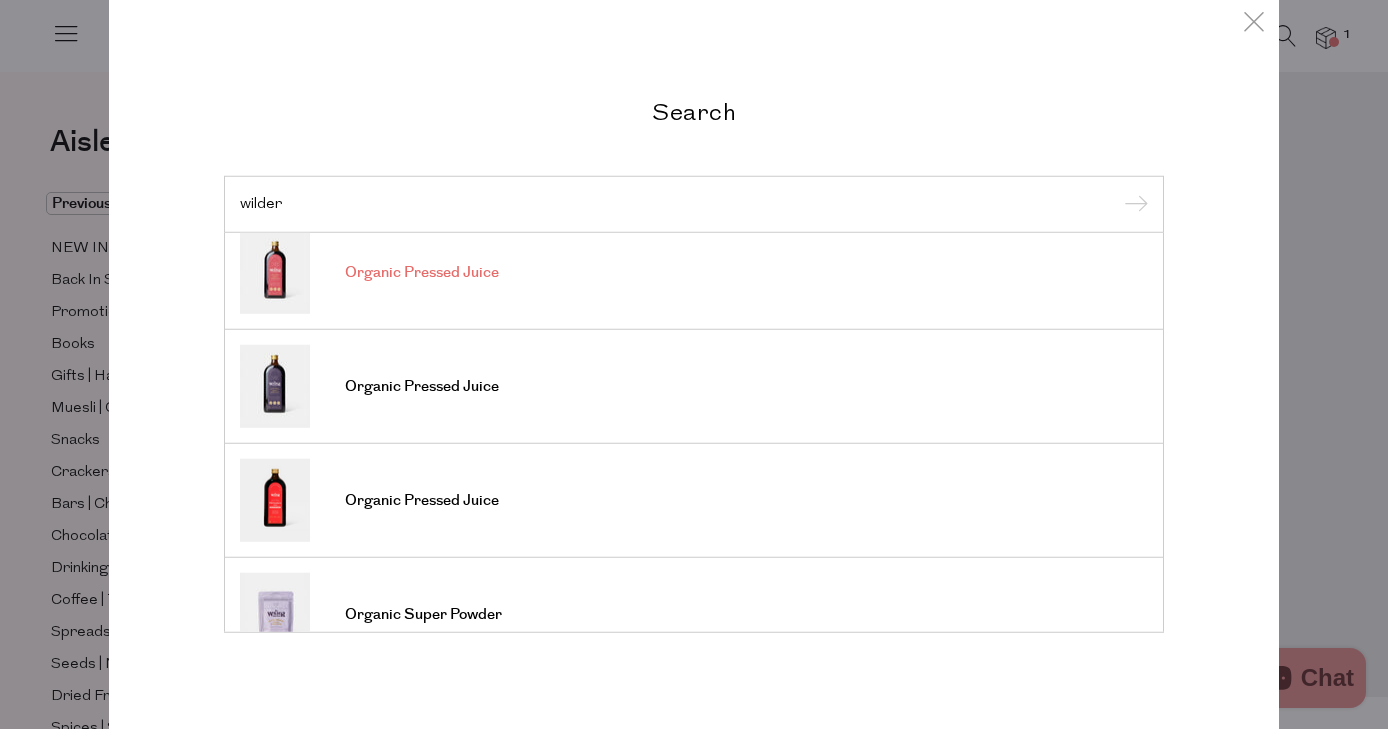 scroll, scrollTop: 20, scrollLeft: 0, axis: vertical 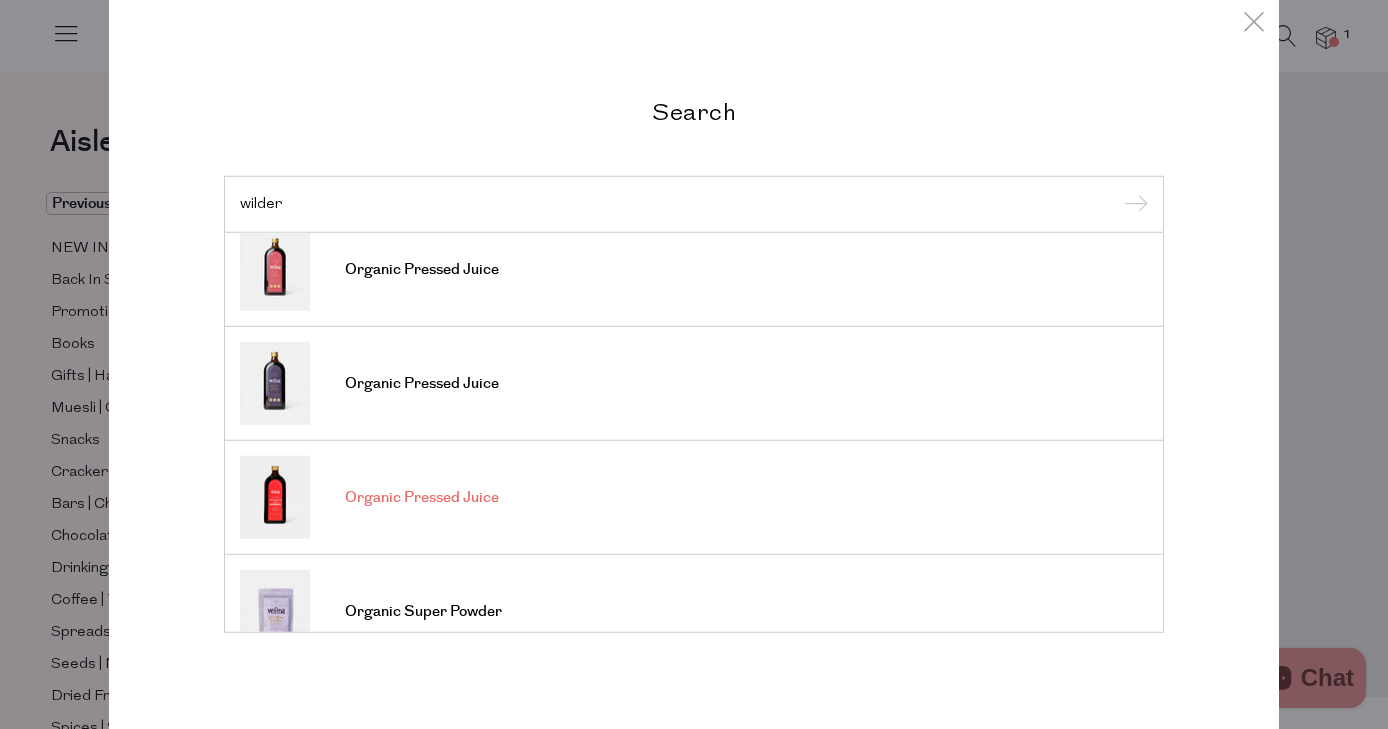 type on "wilder" 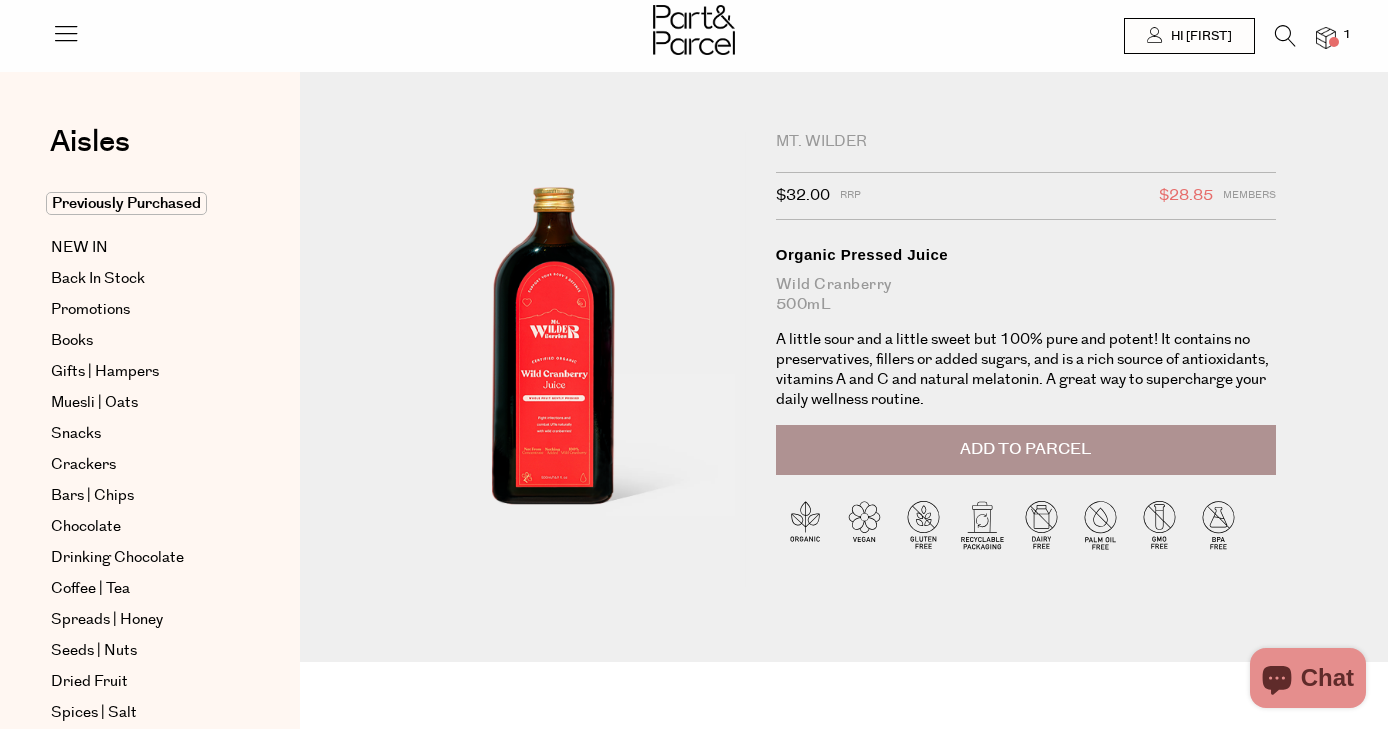 scroll, scrollTop: 0, scrollLeft: 0, axis: both 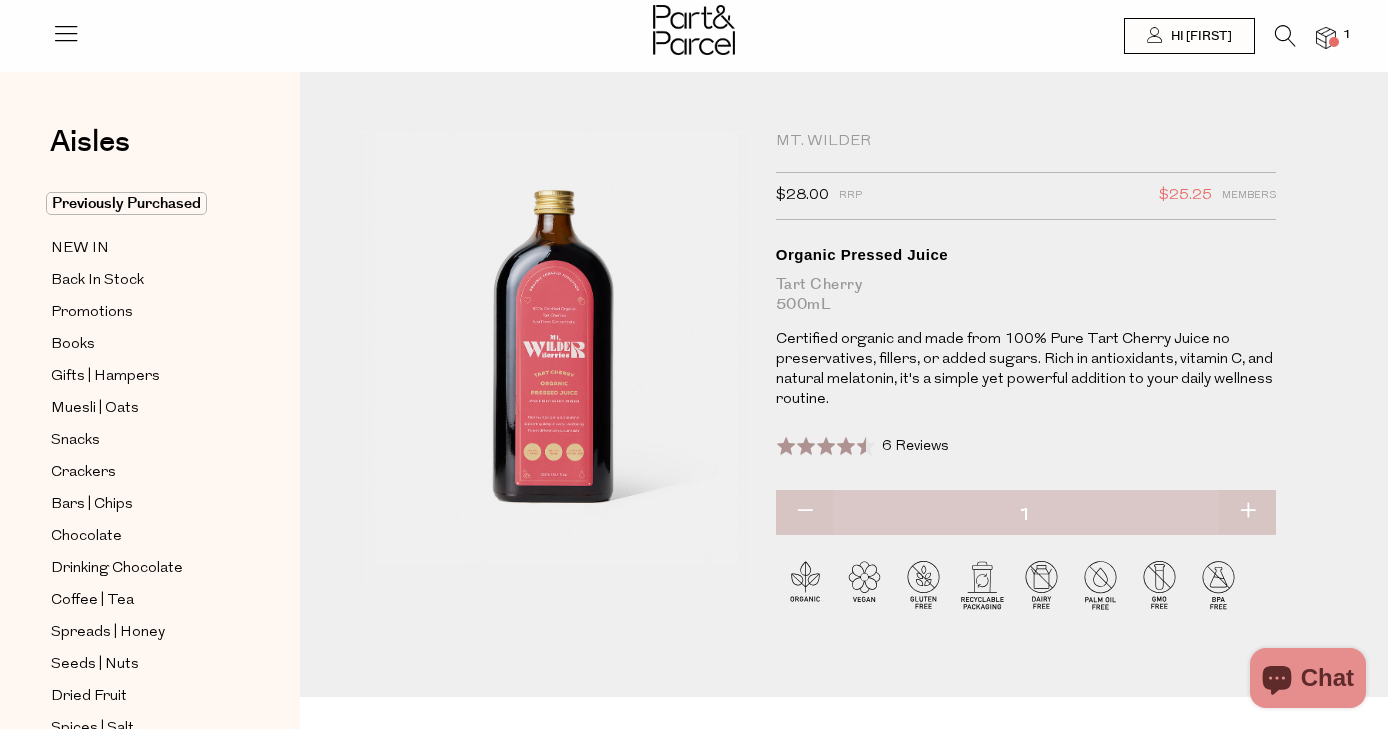 click on "Mt. Wilder" at bounding box center (1026, 142) 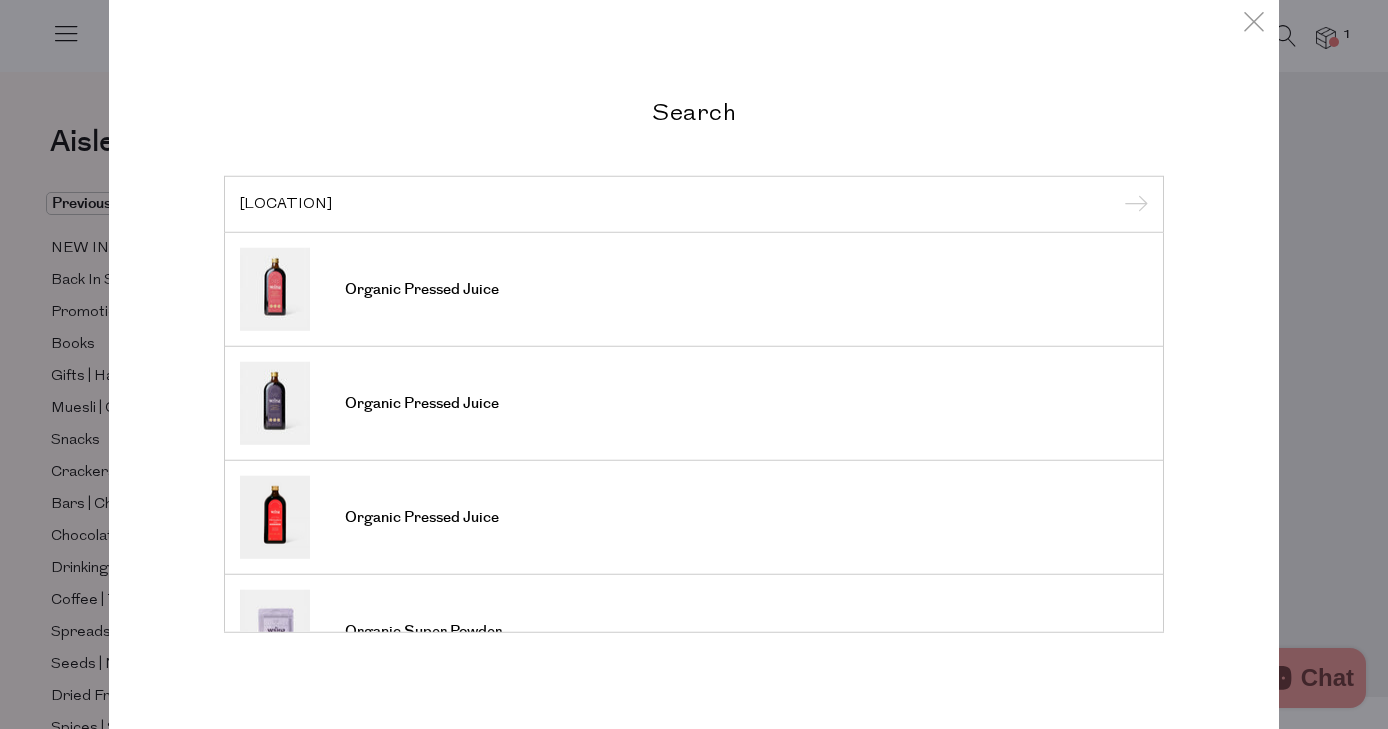 type on "[LOCATION]" 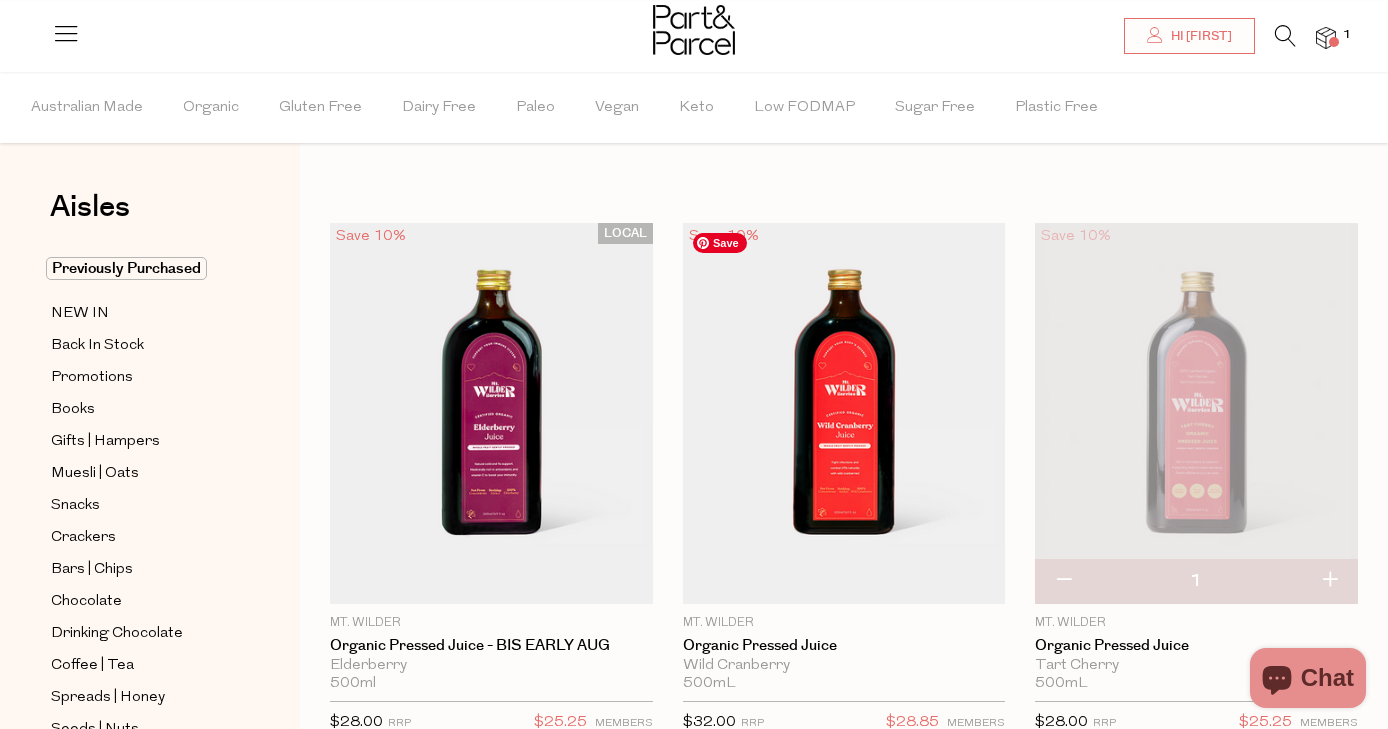 scroll, scrollTop: 126, scrollLeft: 0, axis: vertical 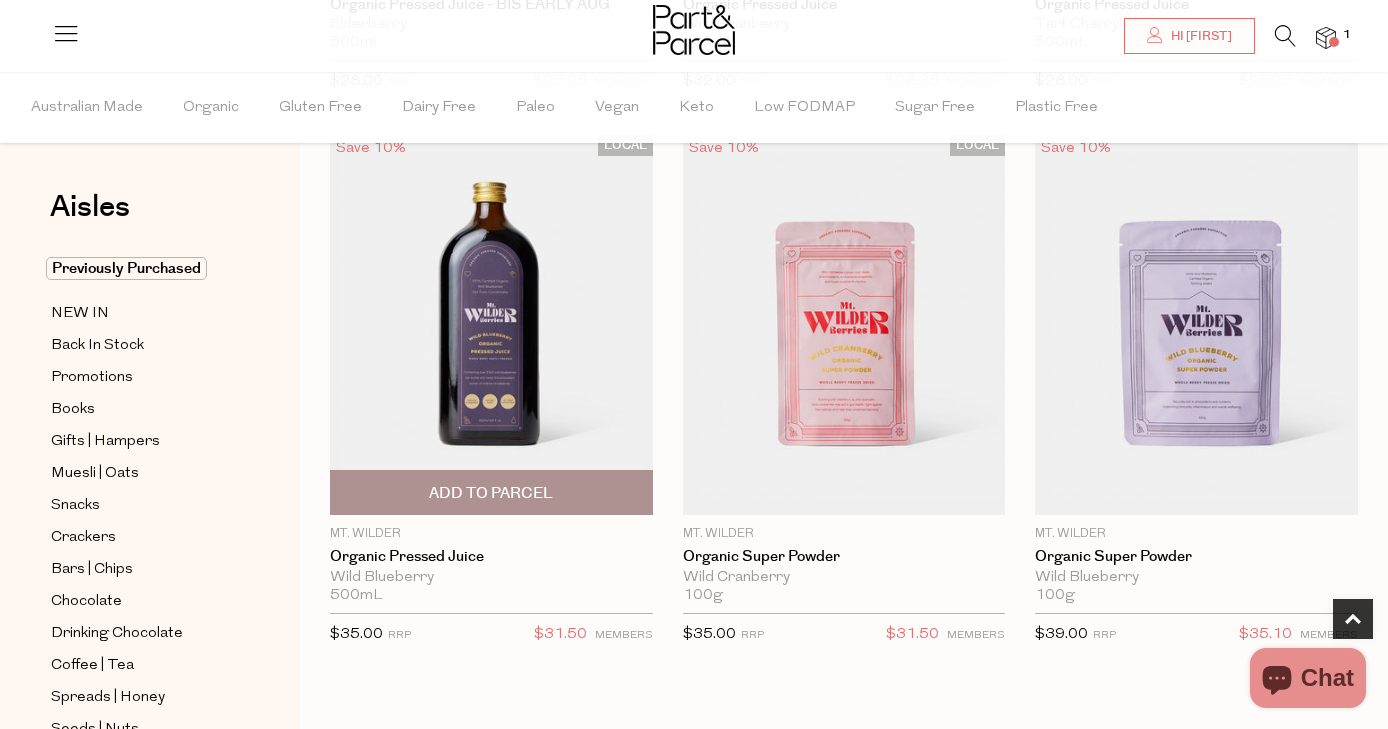 click on "Add To Parcel" at bounding box center (491, 493) 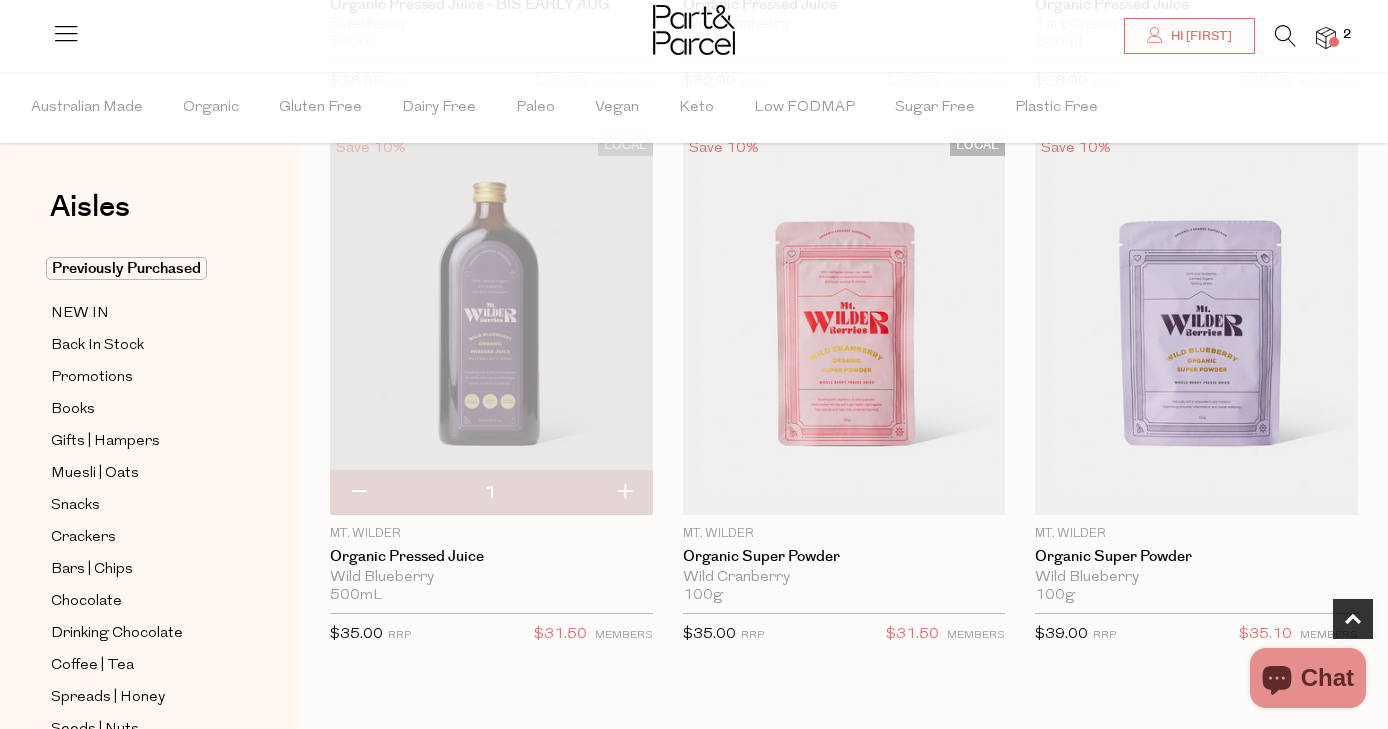 click at bounding box center (1285, 36) 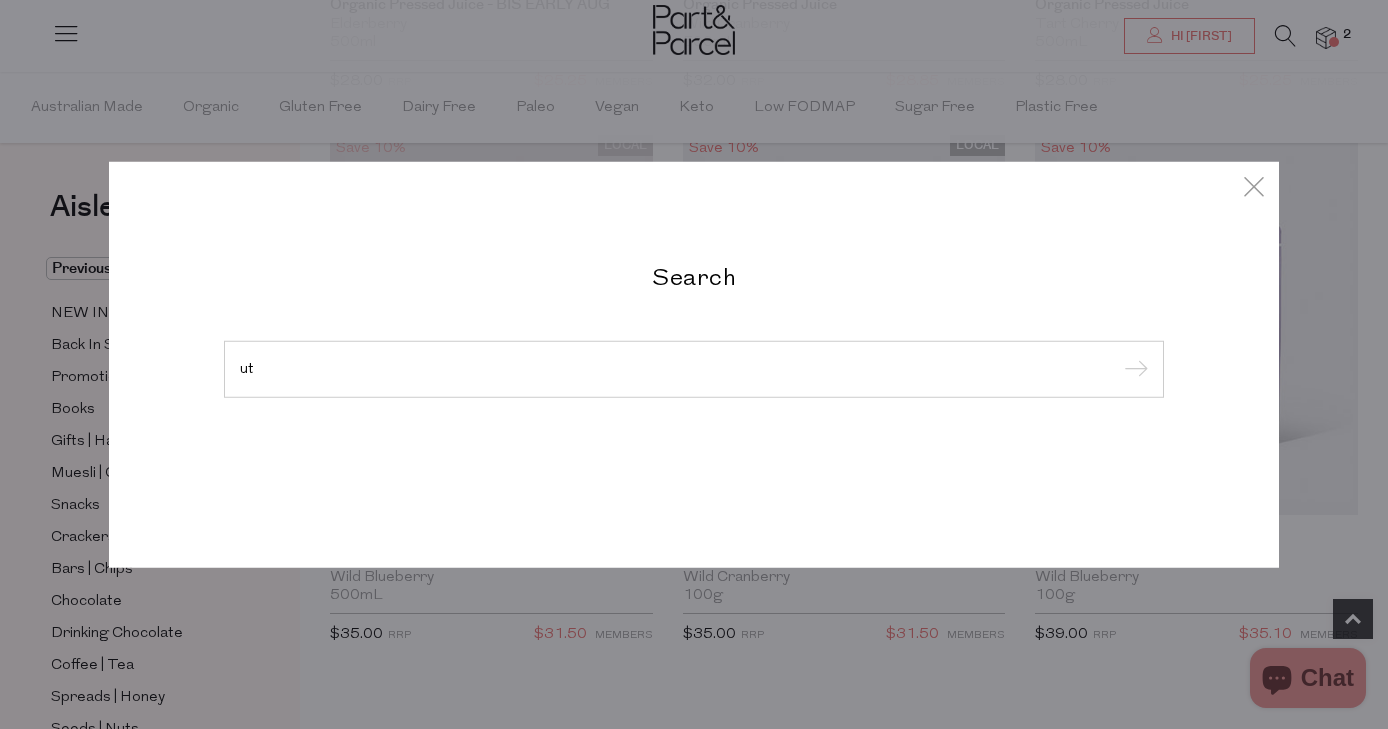 type on "u" 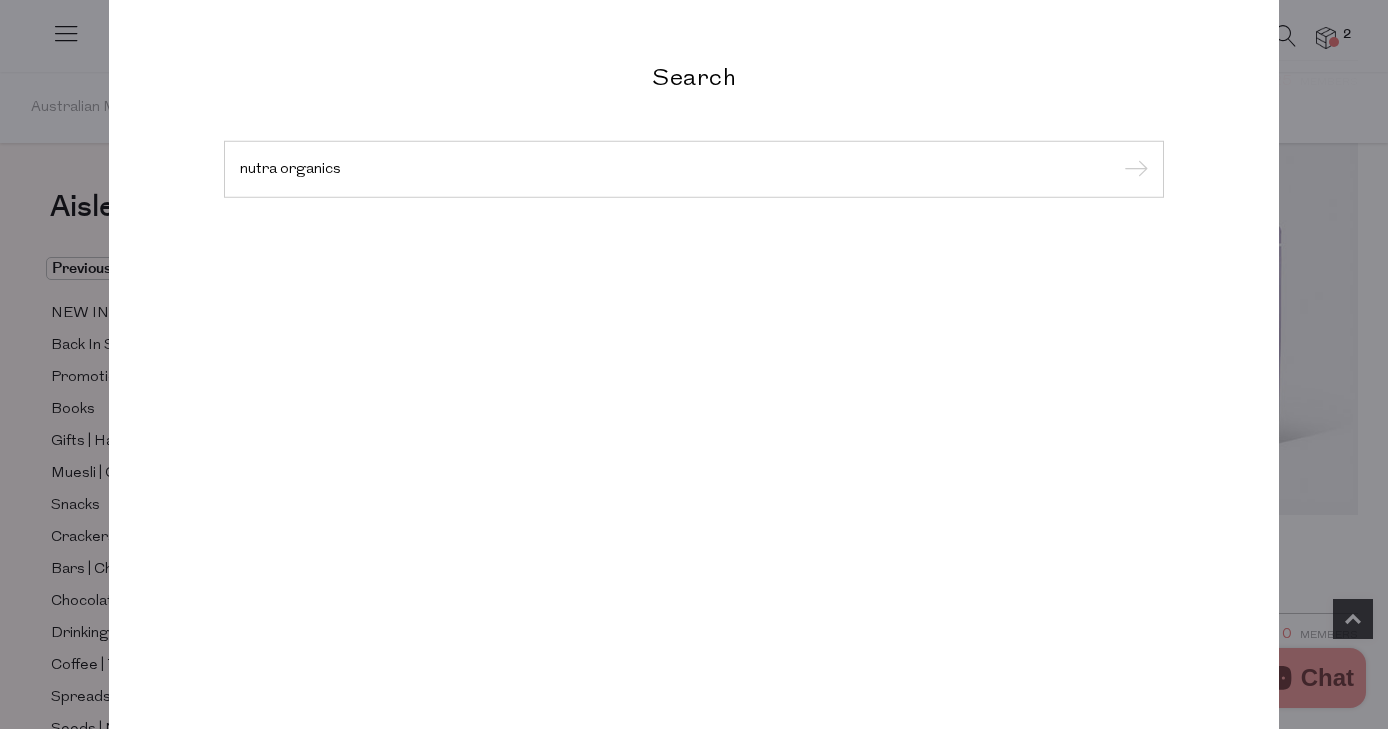 type on "nutra organics" 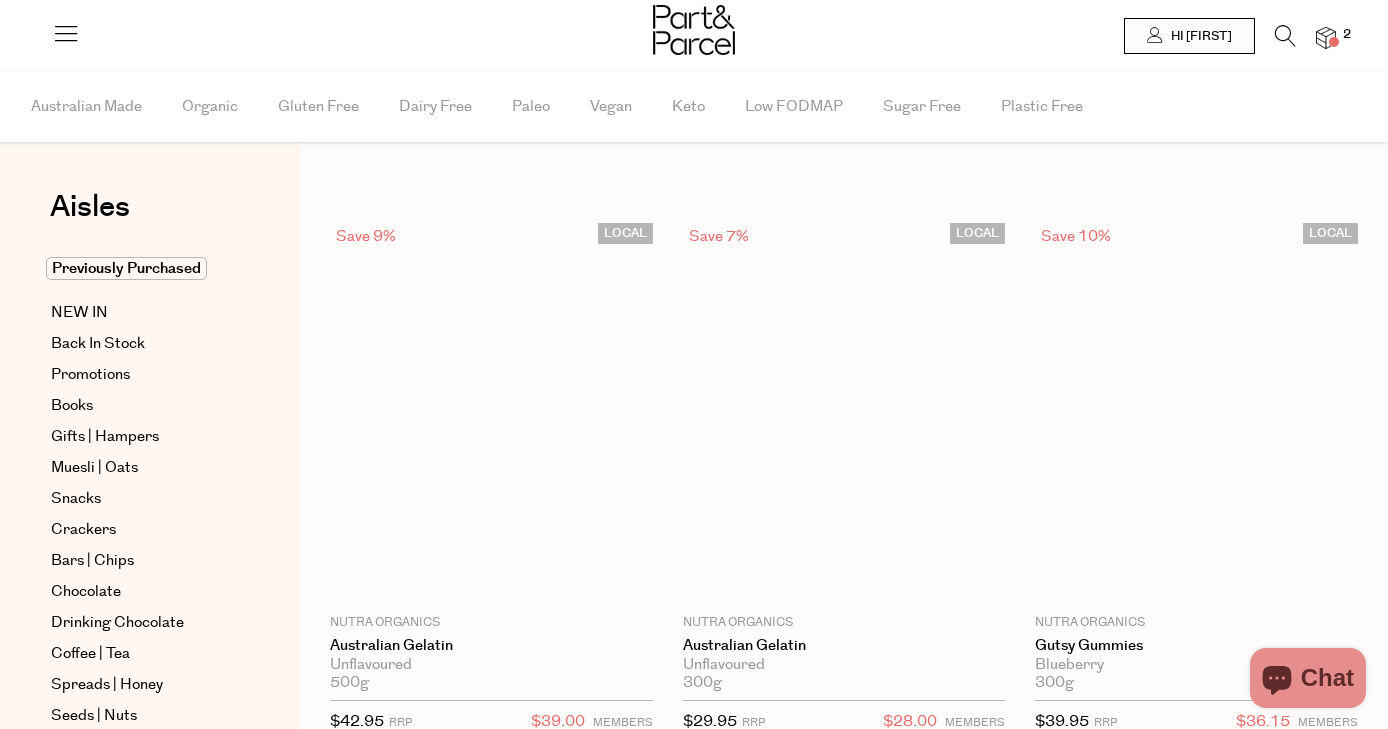 scroll, scrollTop: 0, scrollLeft: 0, axis: both 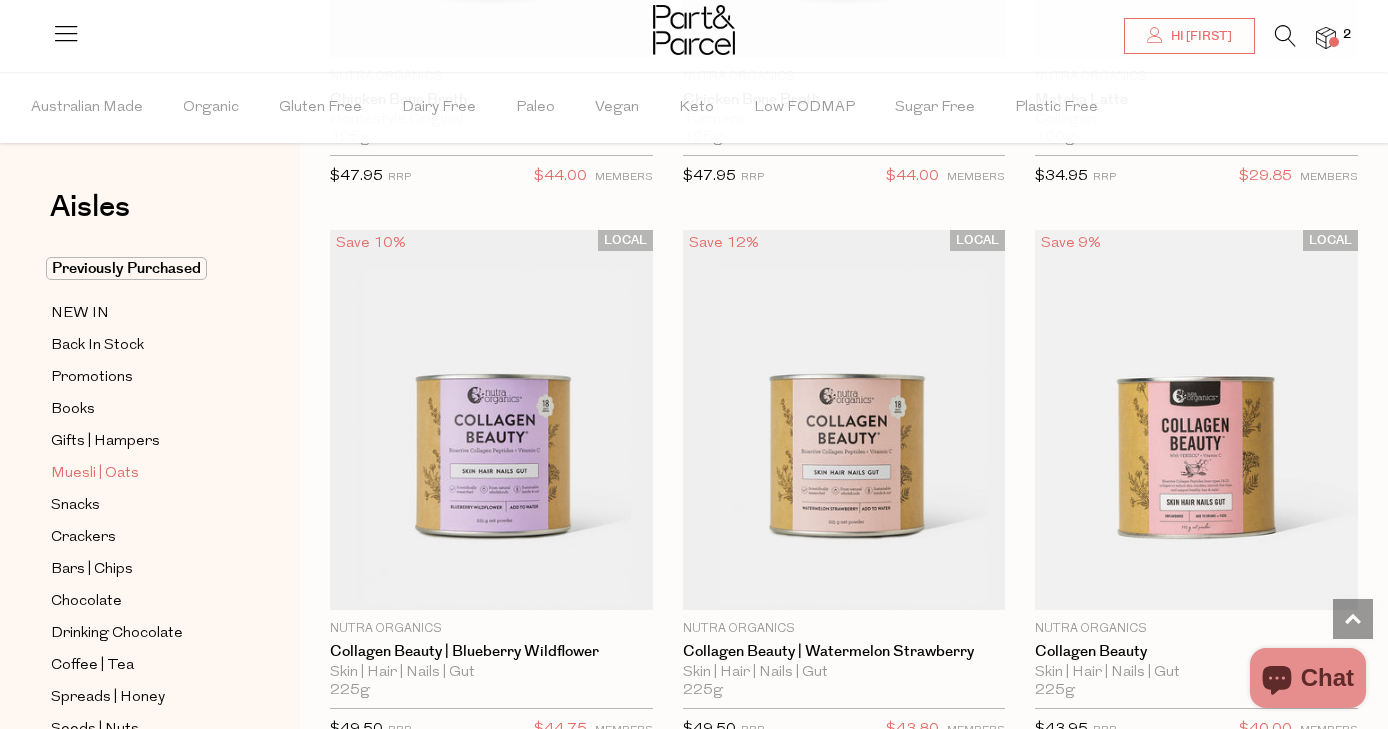 click on "Muesli | Oats" at bounding box center [95, 474] 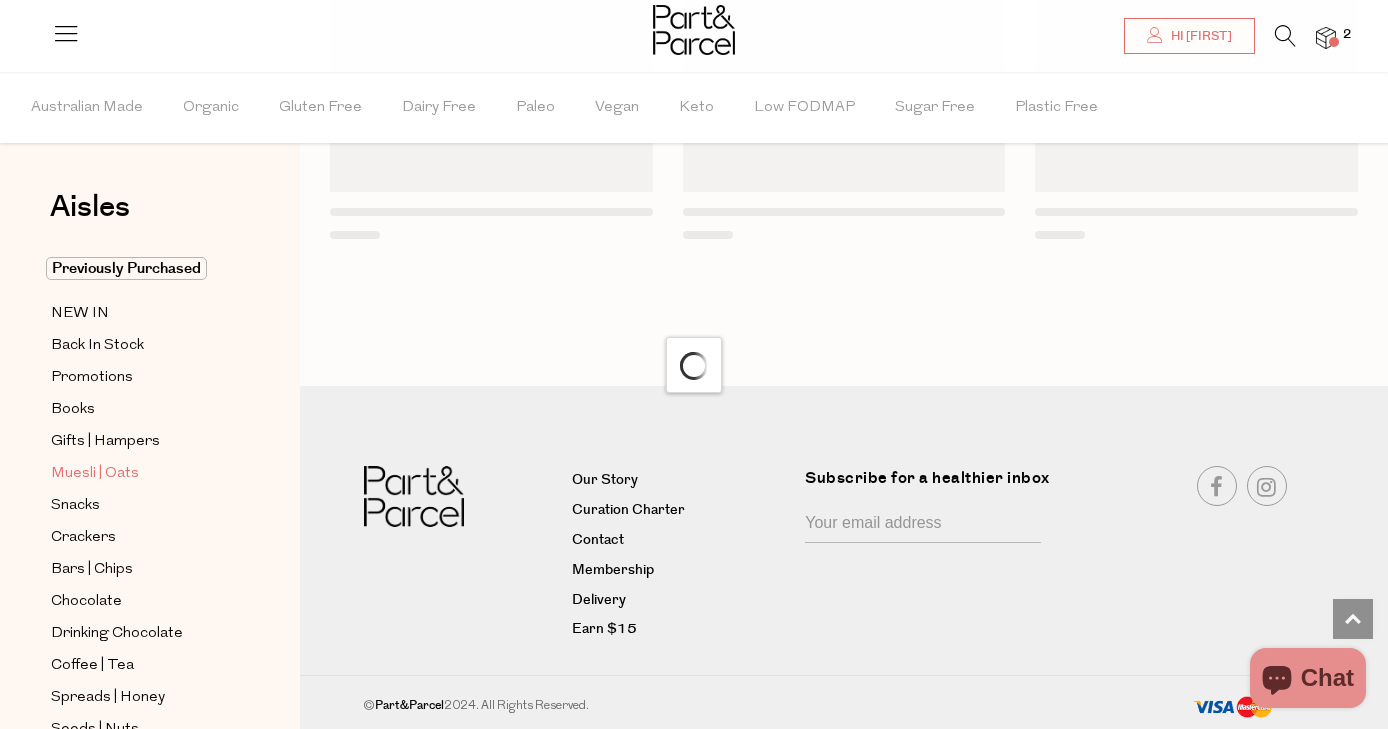 scroll, scrollTop: 2658, scrollLeft: 0, axis: vertical 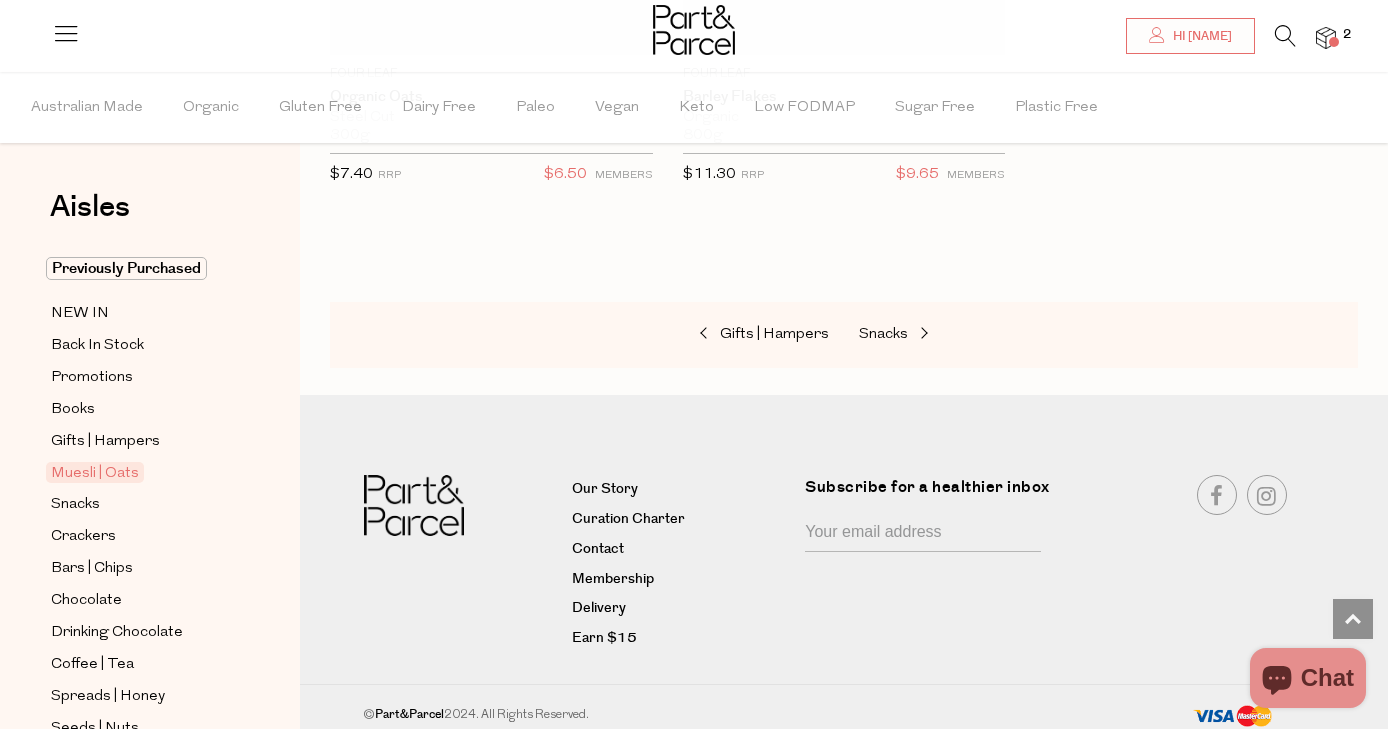 click at bounding box center (1285, 36) 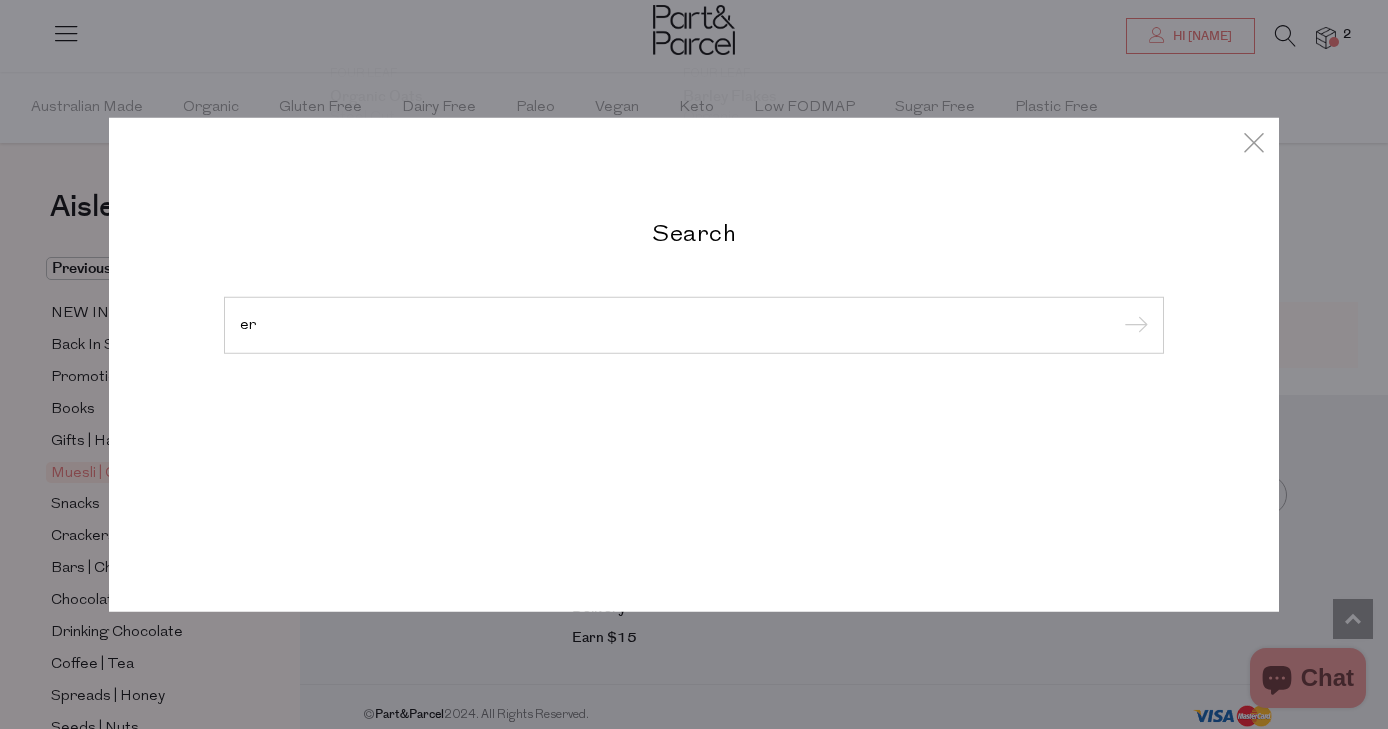 type on "e" 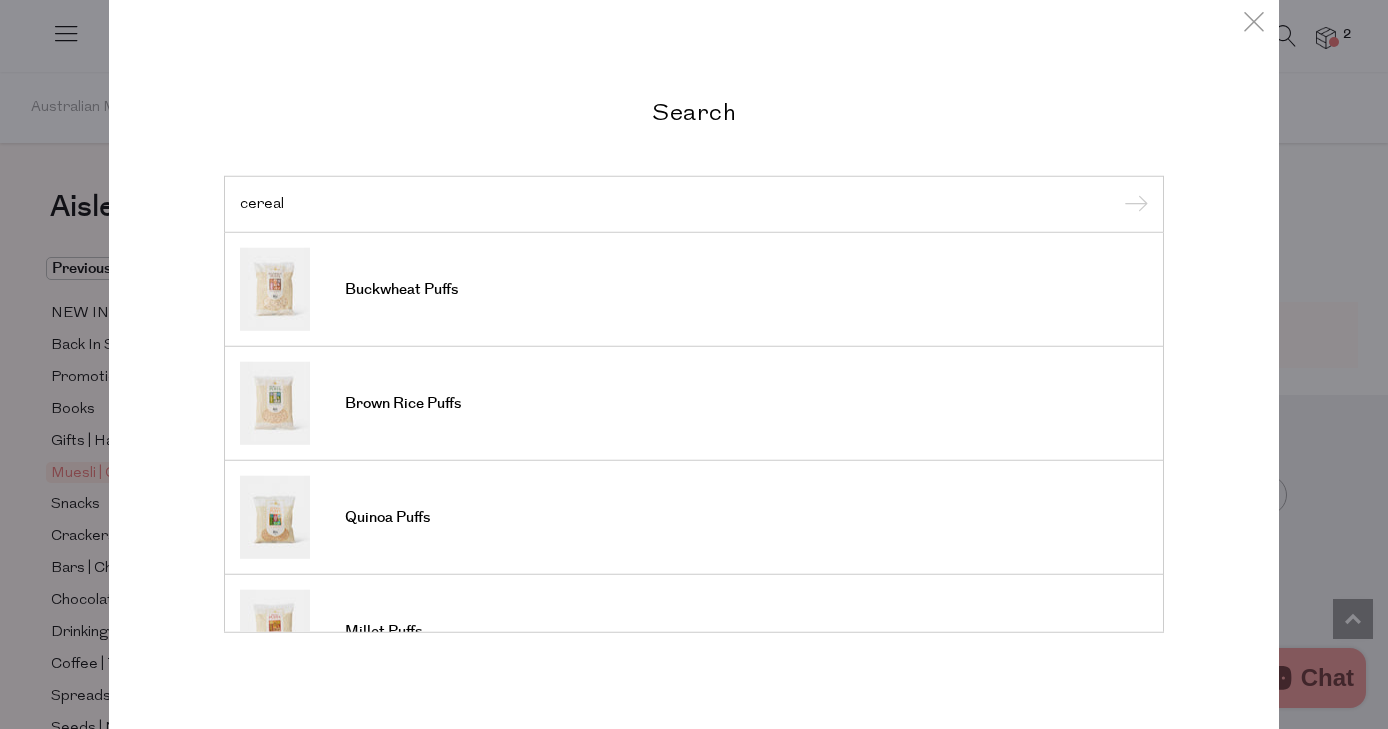 scroll, scrollTop: 4, scrollLeft: 0, axis: vertical 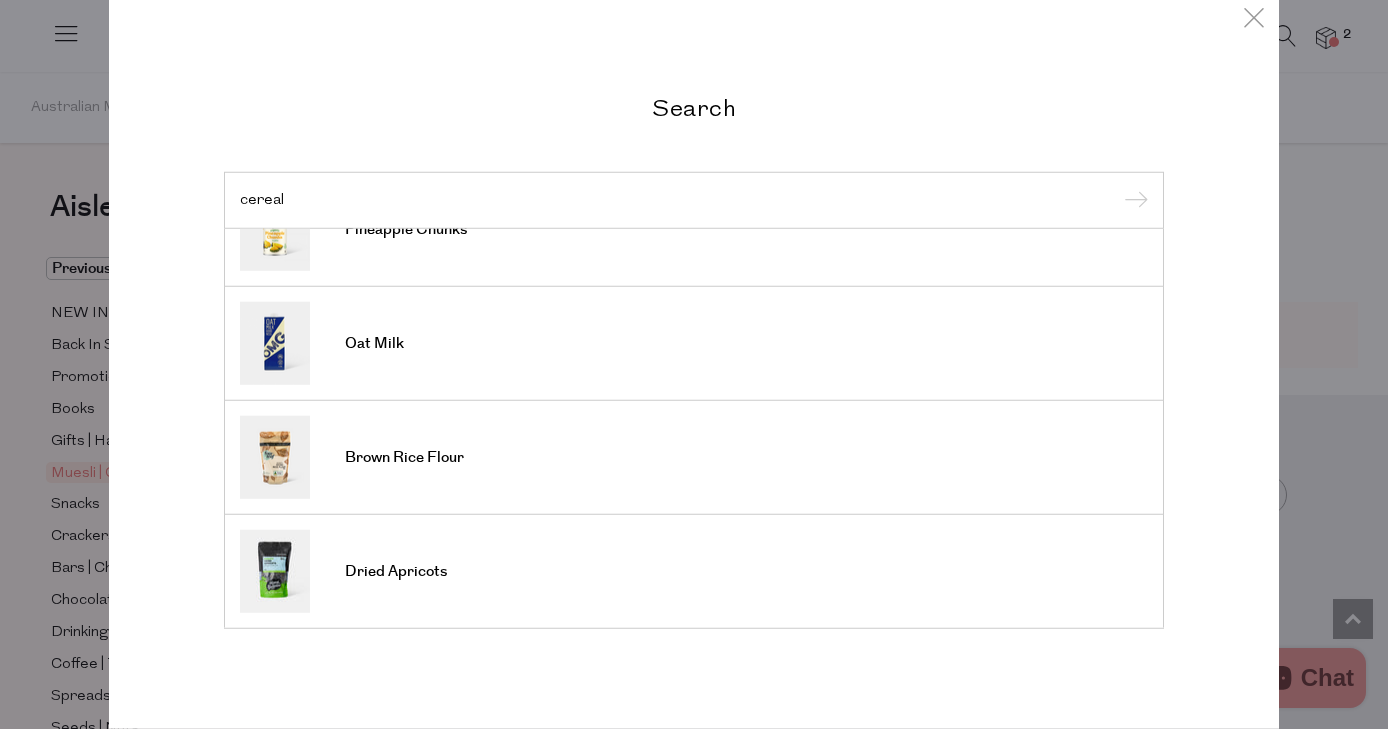 click on "cereal" at bounding box center [694, 200] 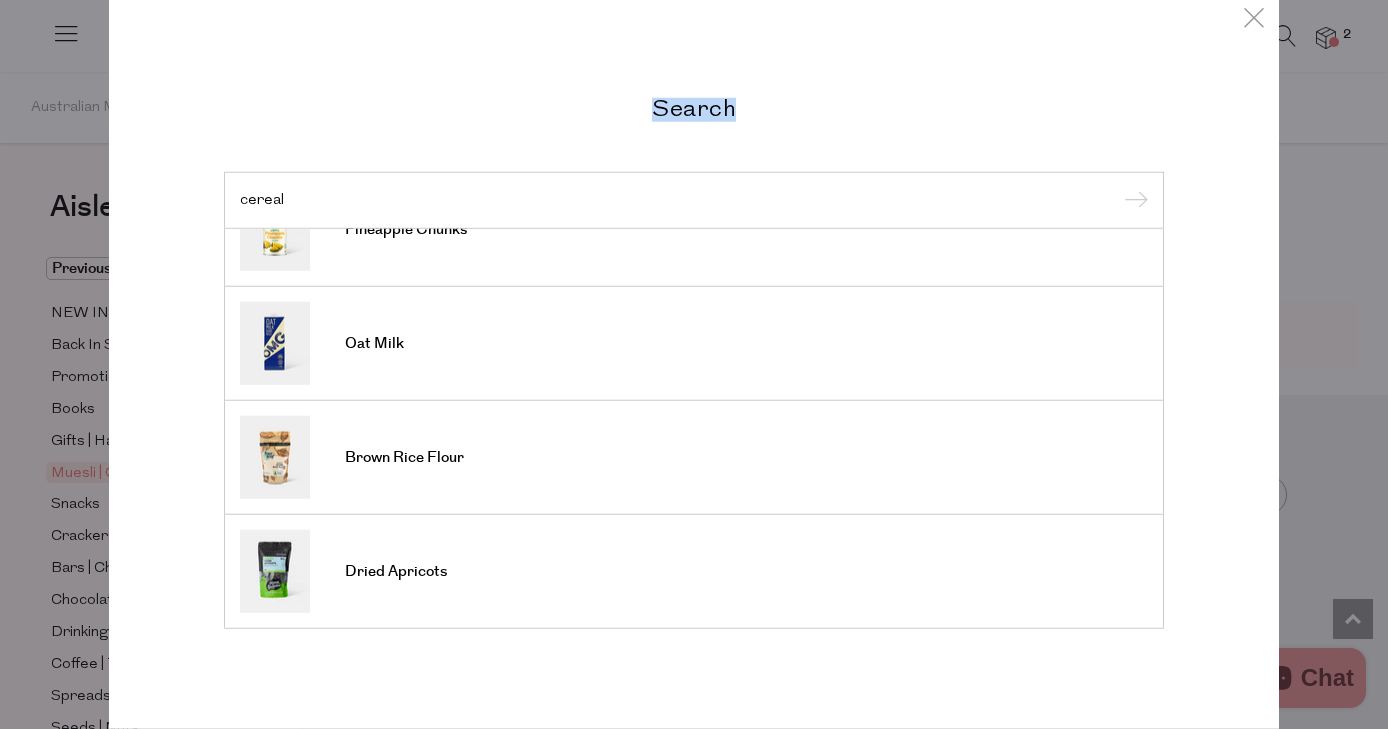 click on "cereal" at bounding box center (694, 200) 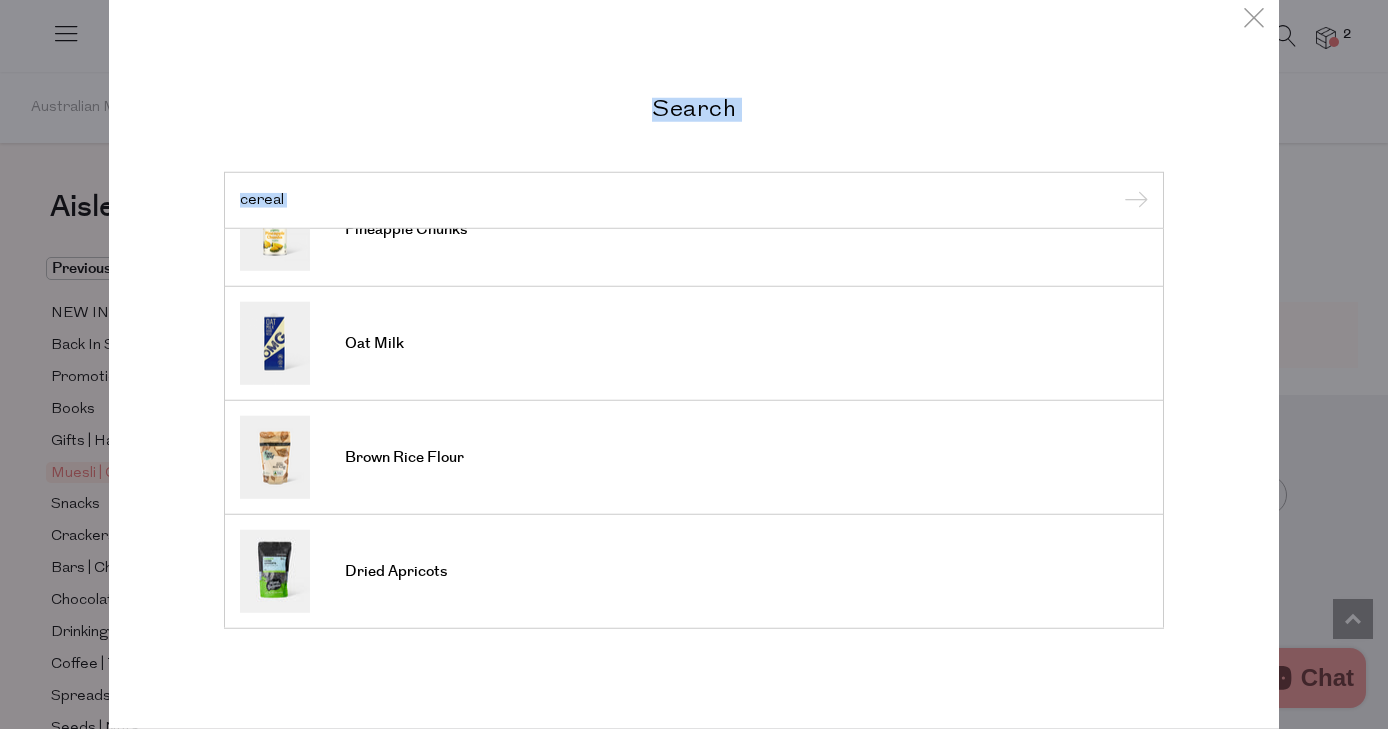 click on "cereal" at bounding box center [694, 200] 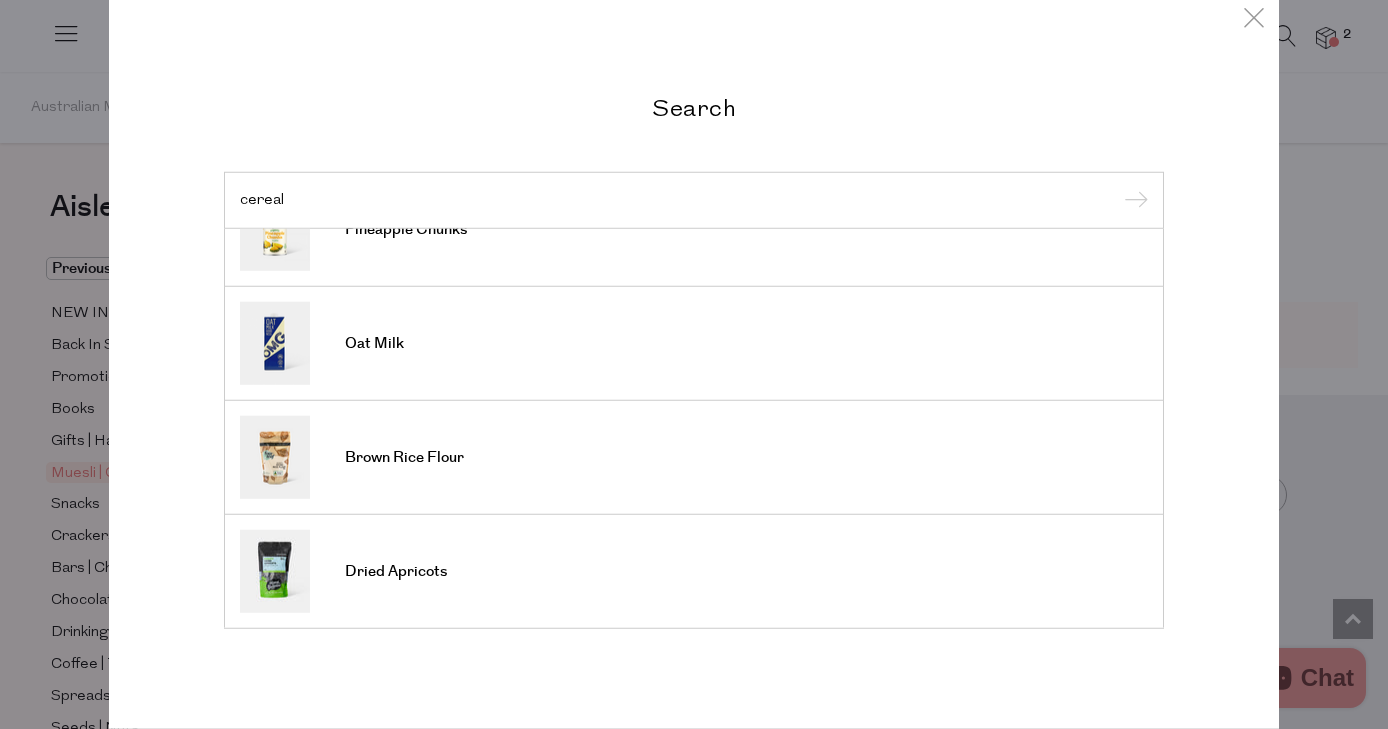 click on "cereal" at bounding box center [694, 199] 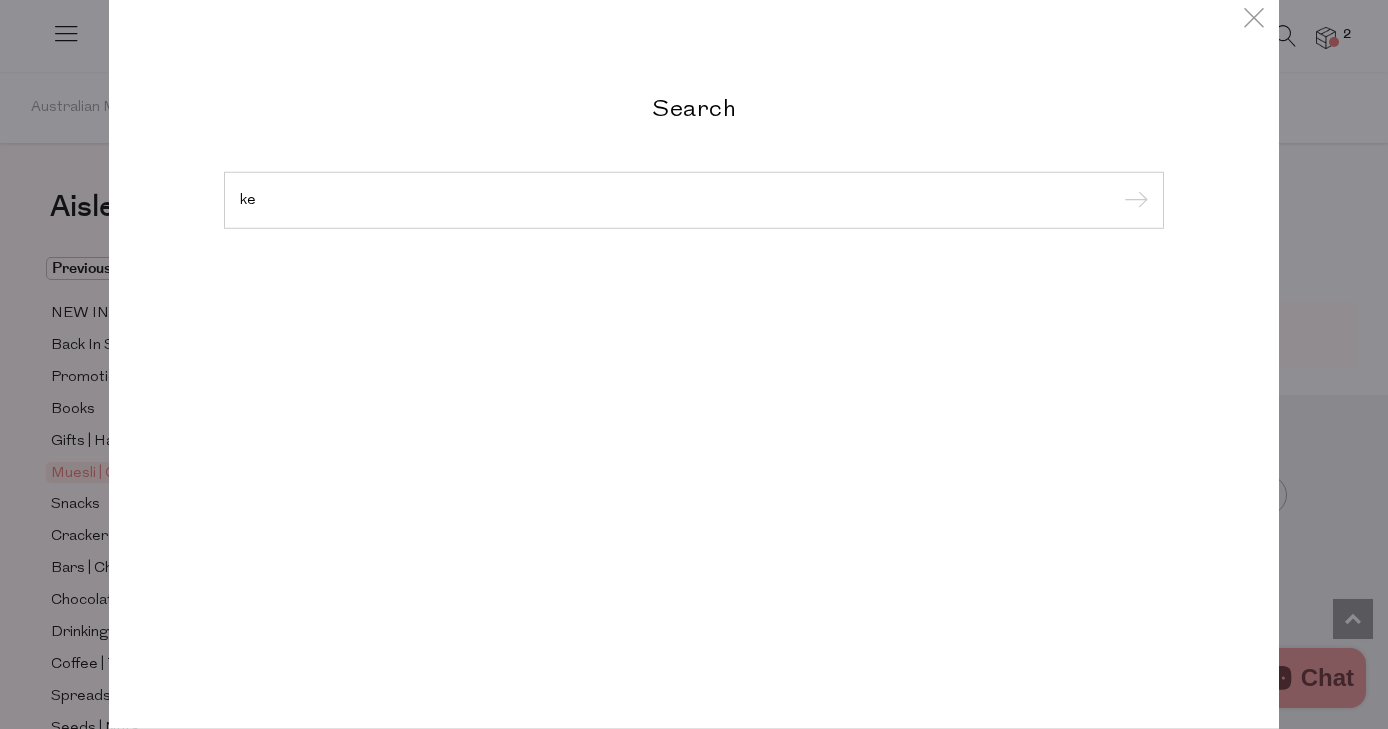 scroll, scrollTop: 0, scrollLeft: 0, axis: both 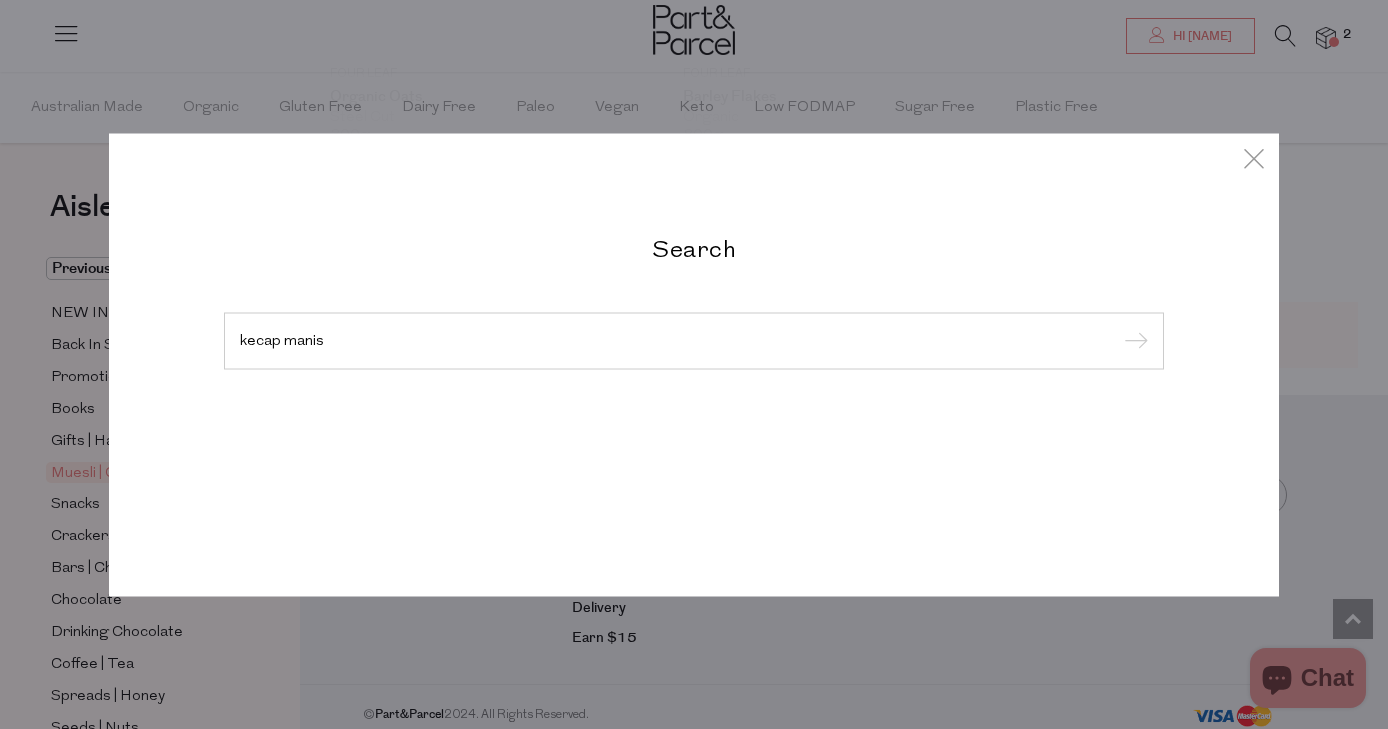type on "kecap manis" 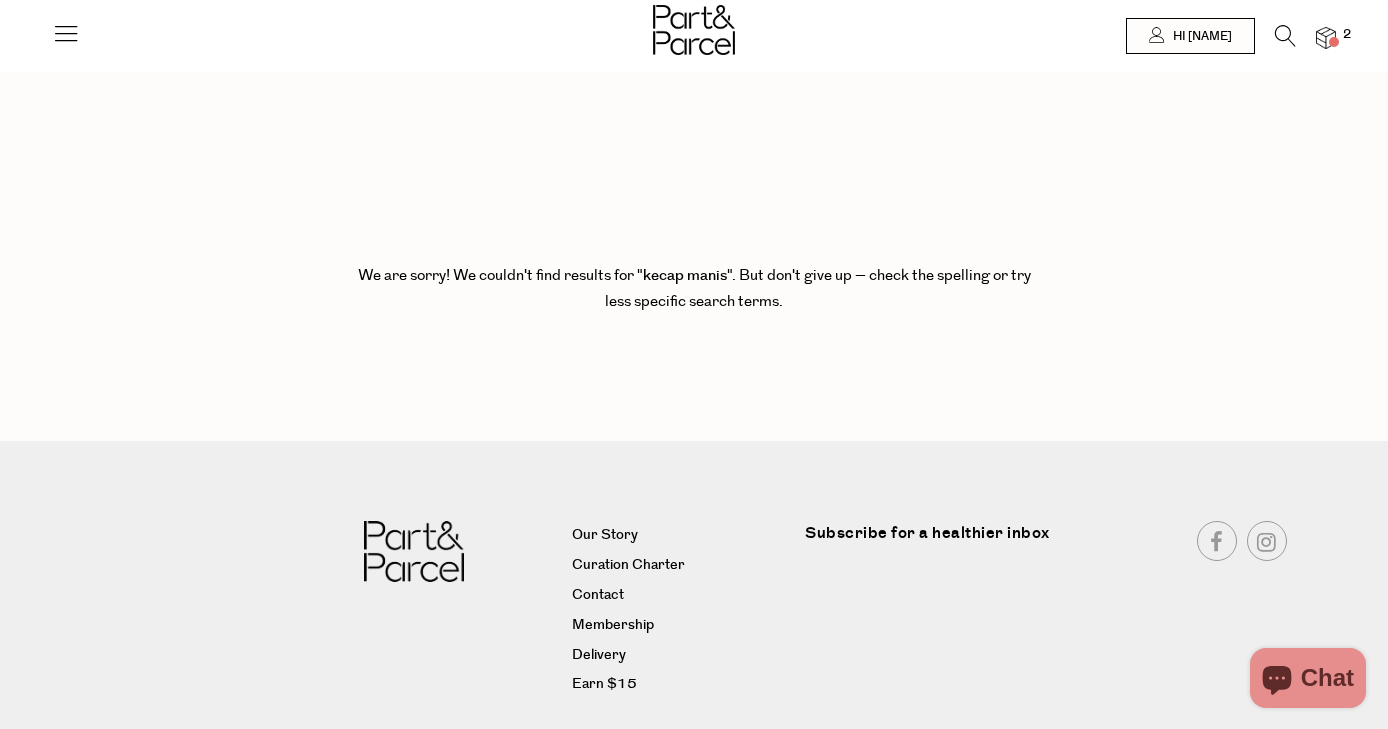 scroll, scrollTop: 0, scrollLeft: 0, axis: both 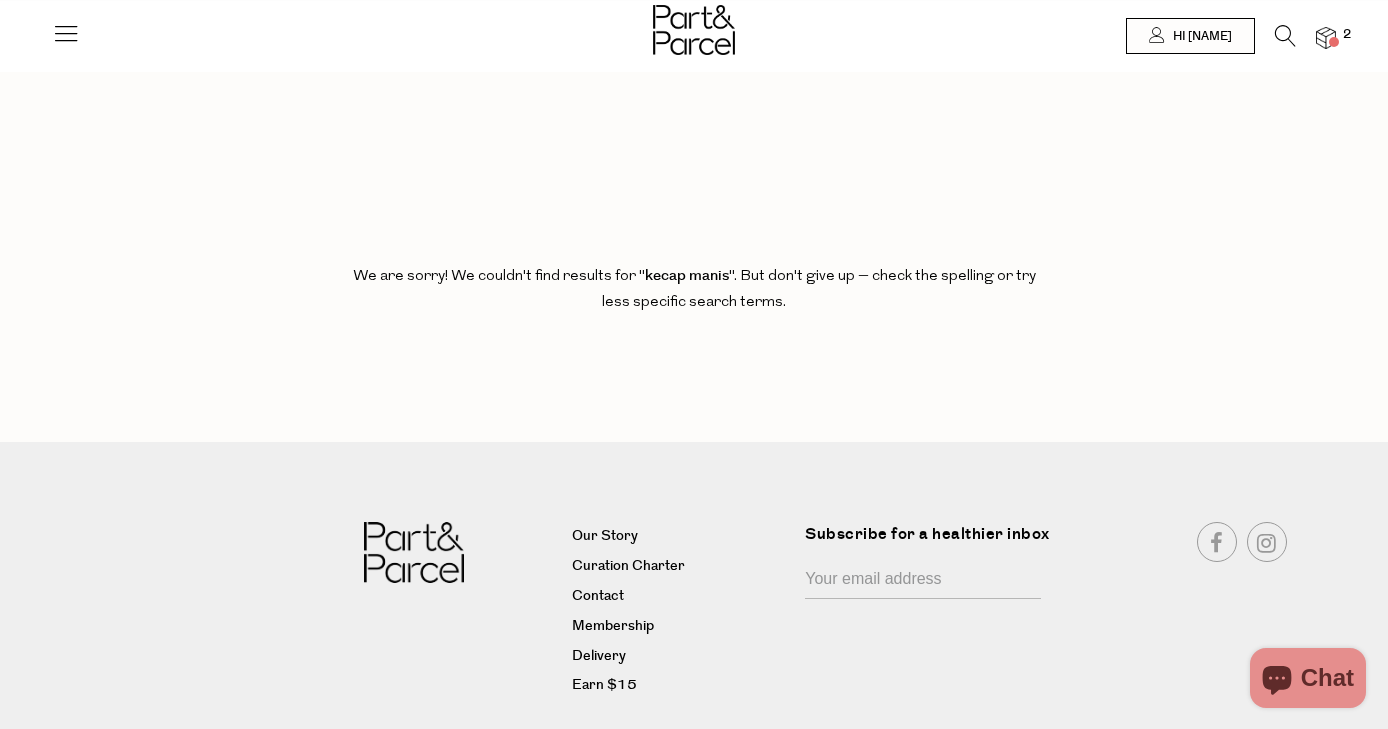 click on "2" at bounding box center [1316, 38] 